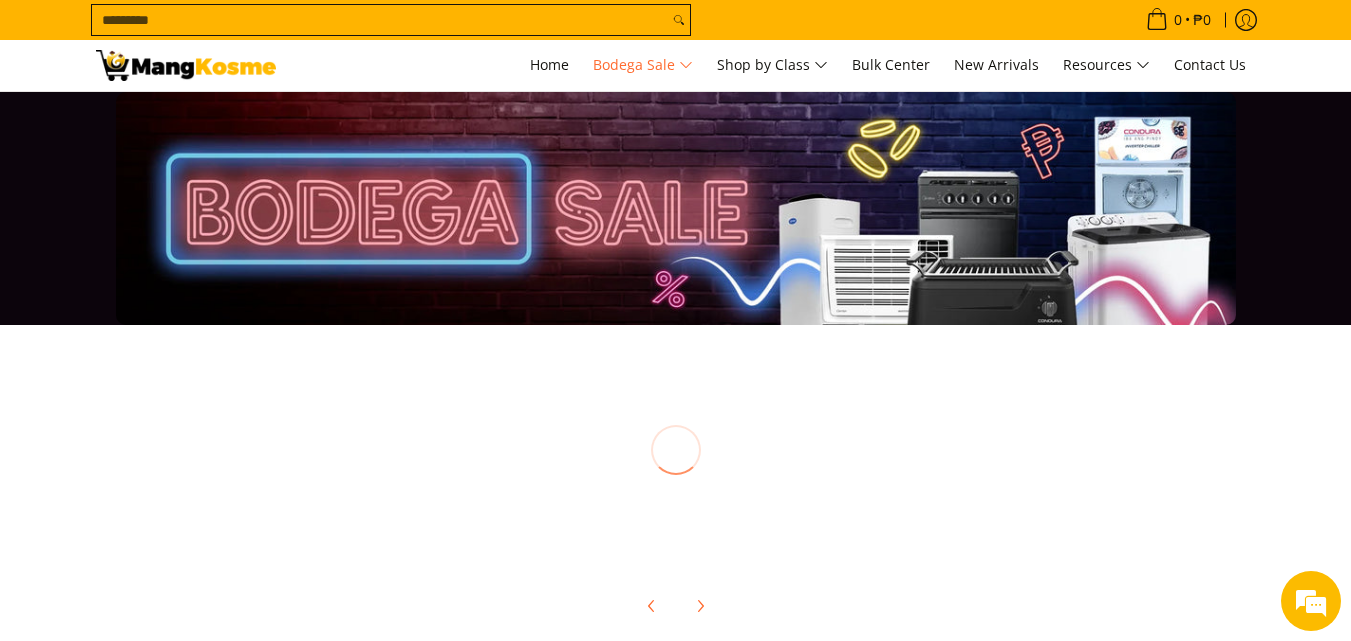 scroll, scrollTop: 0, scrollLeft: 0, axis: both 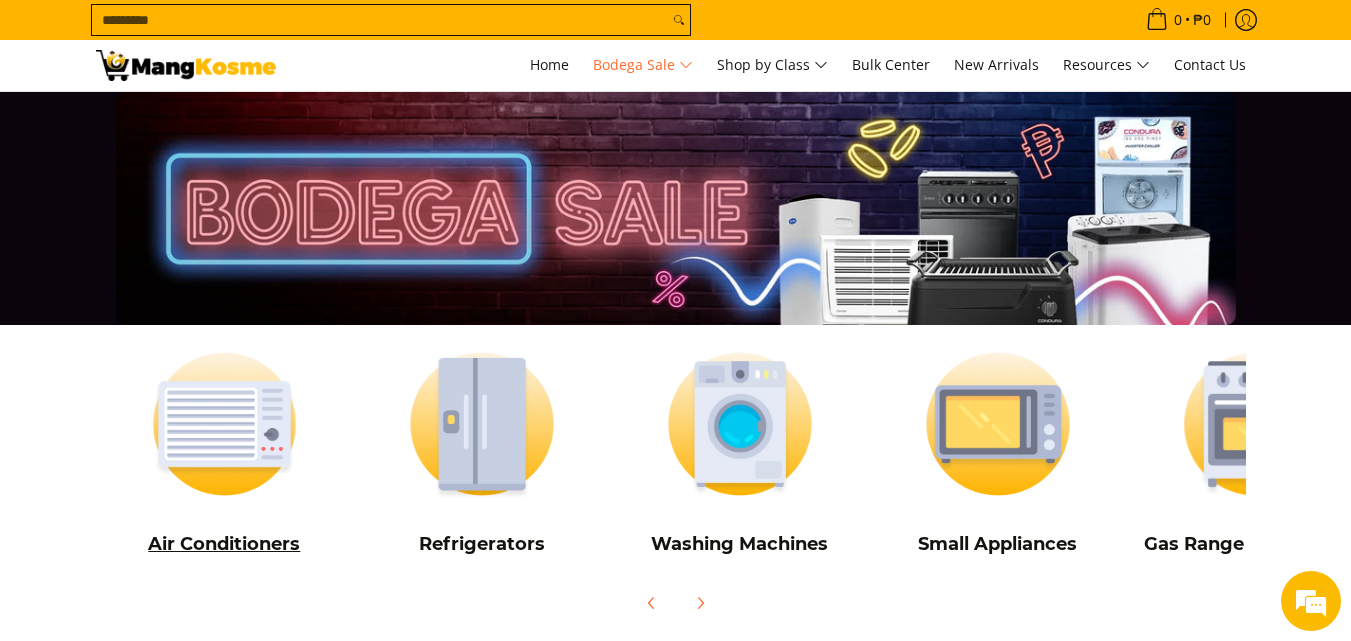 click at bounding box center (225, 424) 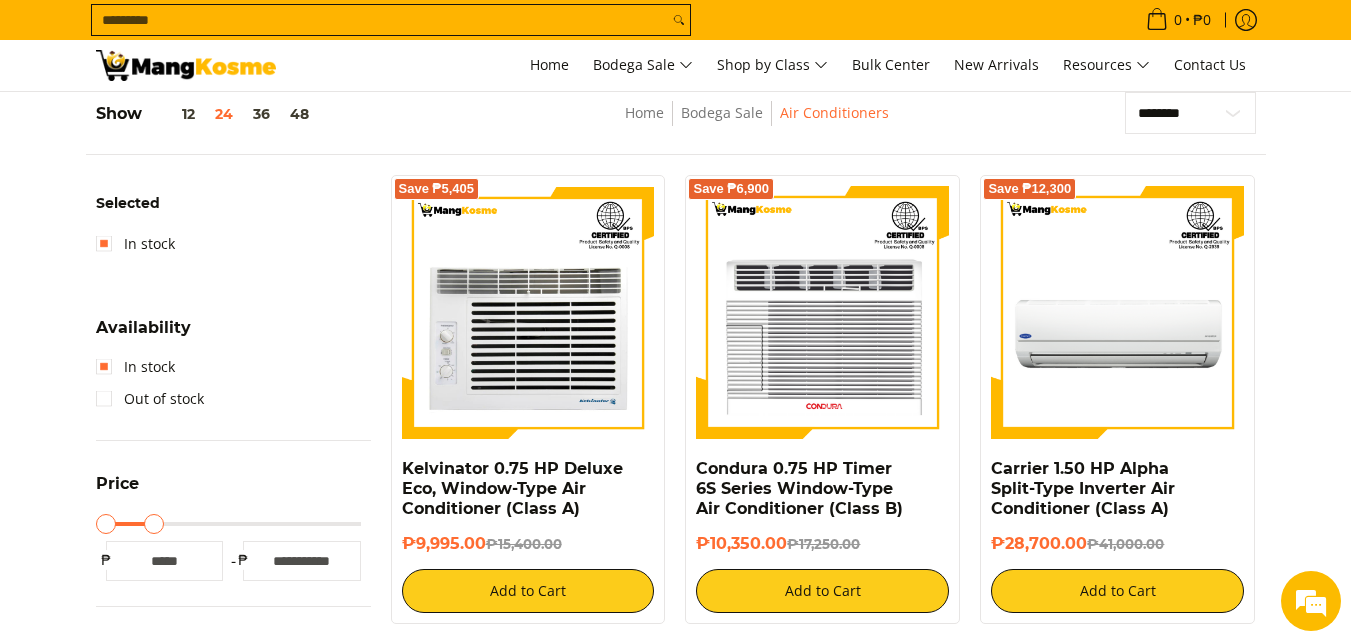 scroll, scrollTop: 253, scrollLeft: 0, axis: vertical 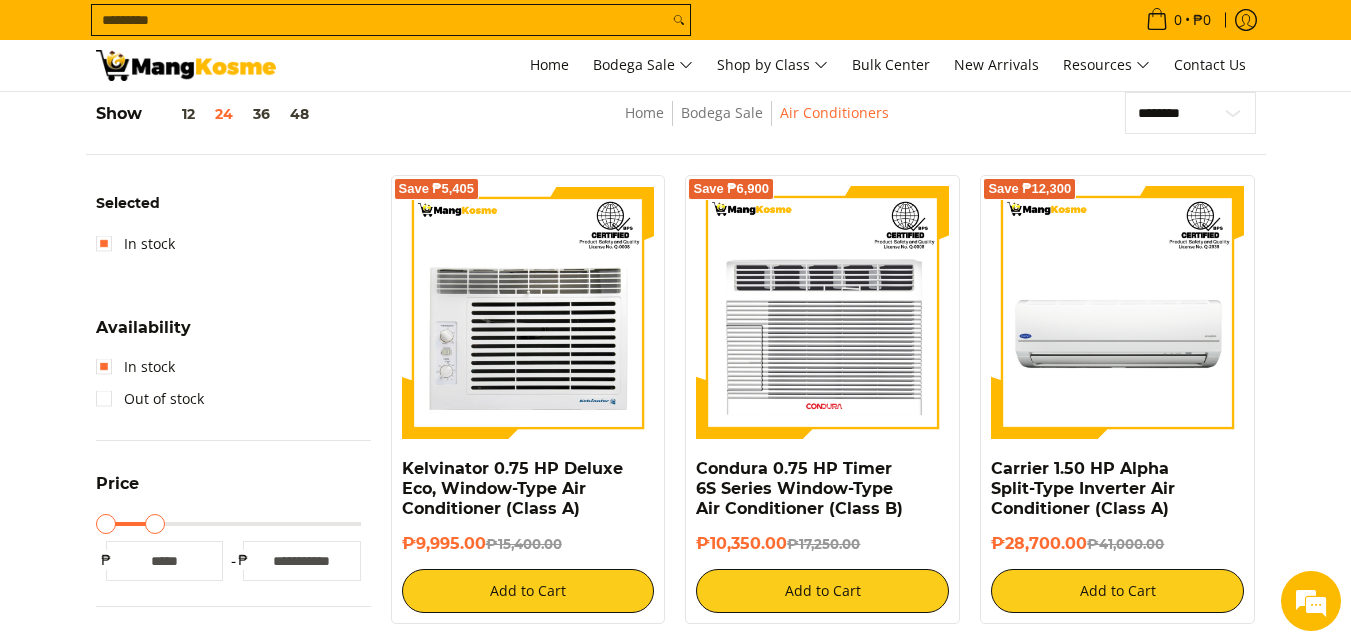 type on "*****" 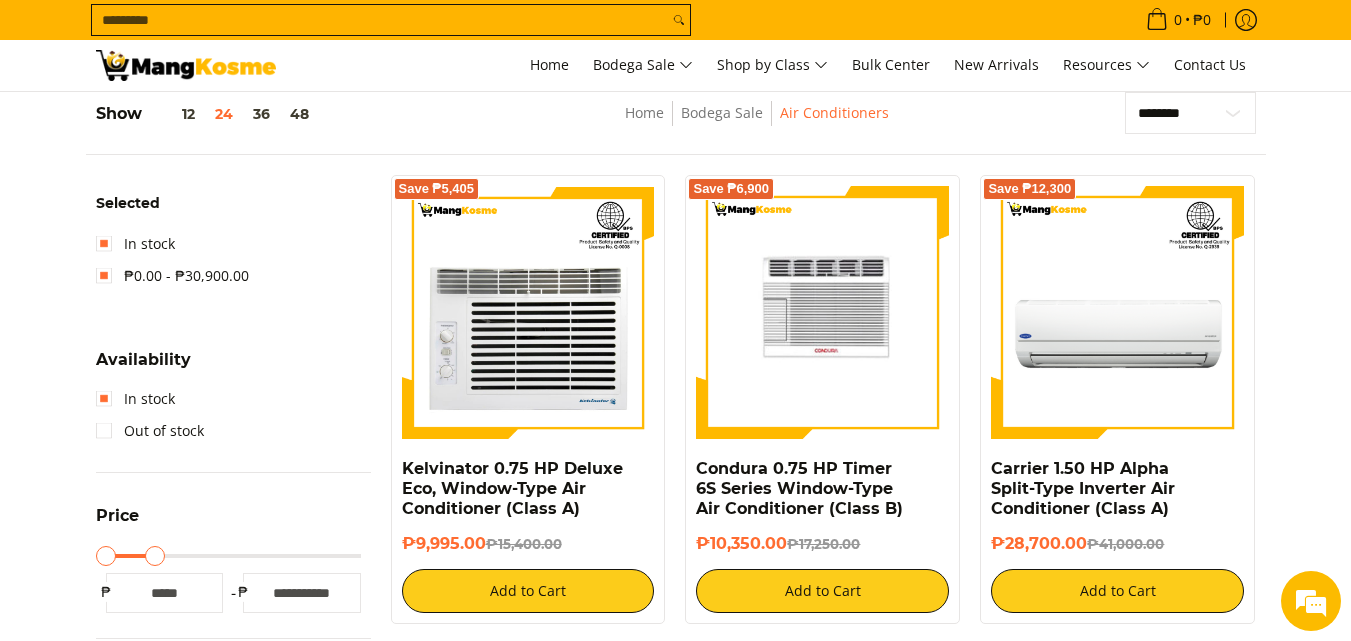 scroll, scrollTop: 0, scrollLeft: 0, axis: both 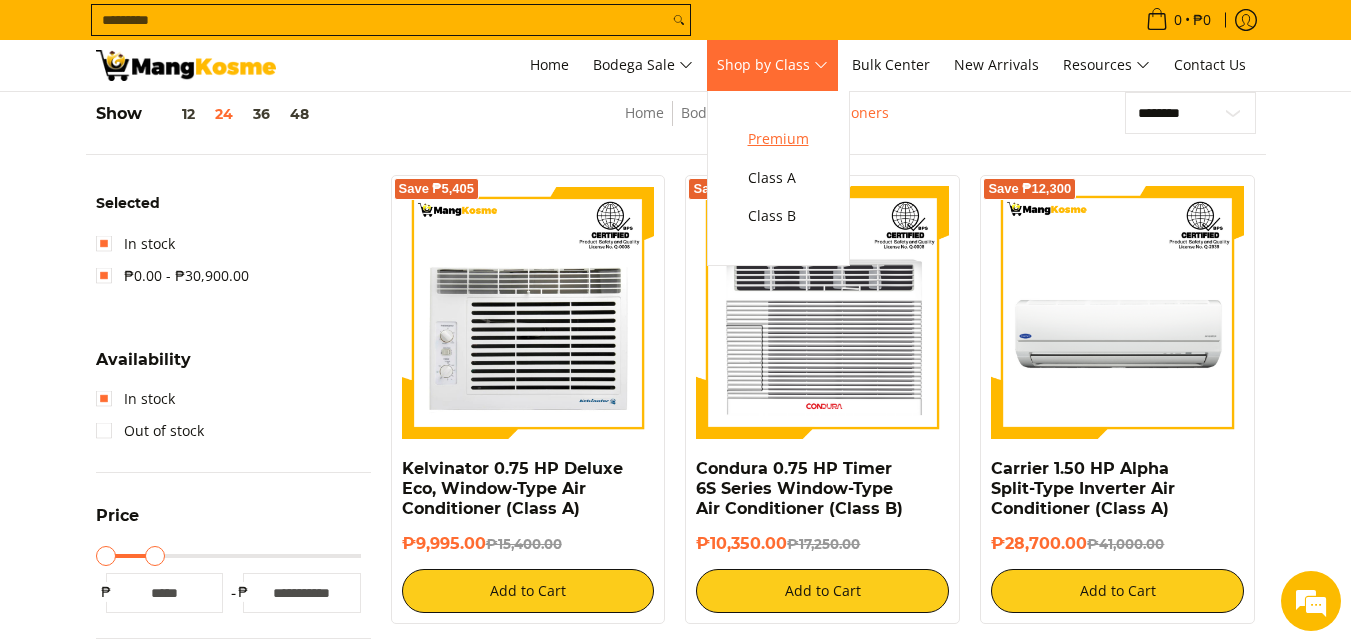 click on "Premium" at bounding box center (778, 140) 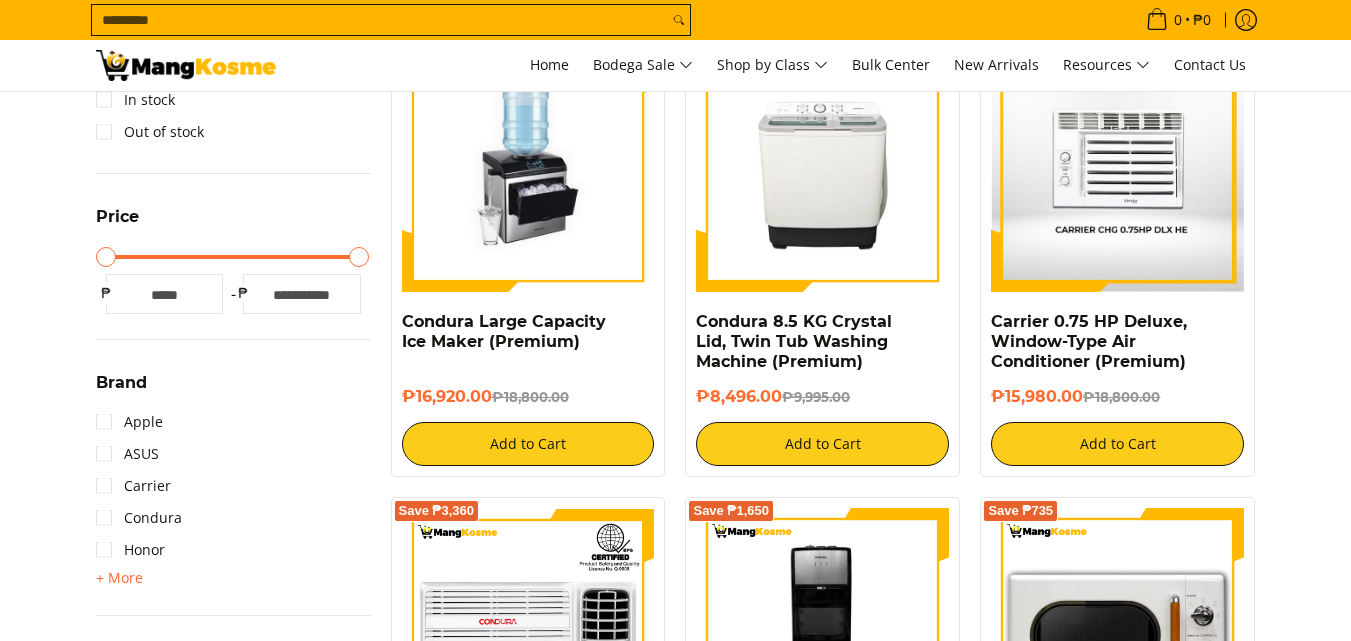 scroll, scrollTop: 400, scrollLeft: 0, axis: vertical 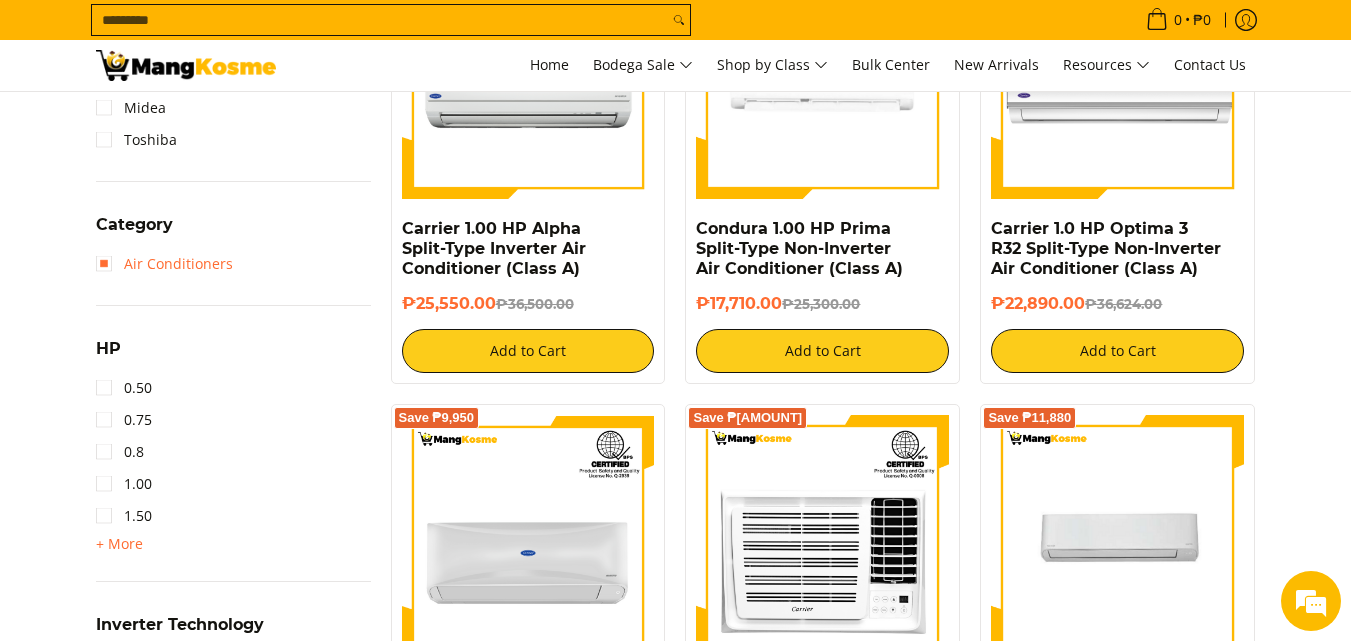click on "Air Conditioners" at bounding box center (164, 264) 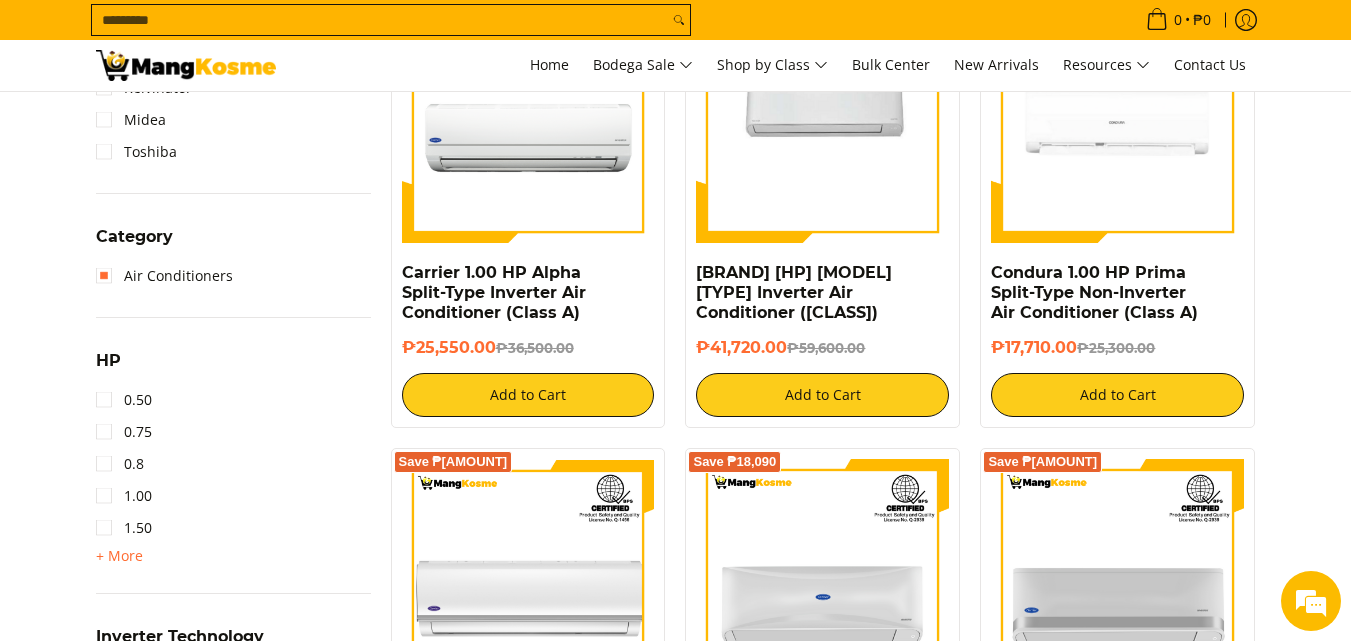 scroll, scrollTop: 950, scrollLeft: 0, axis: vertical 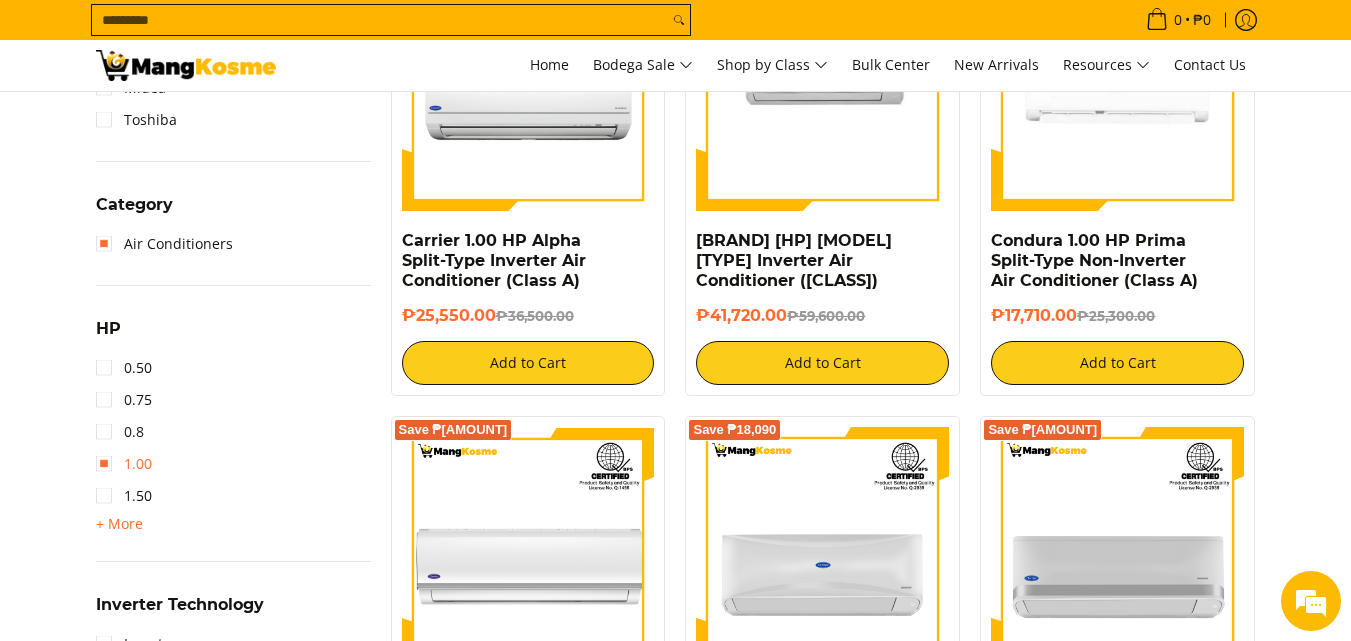 click on "1.00" at bounding box center [124, 464] 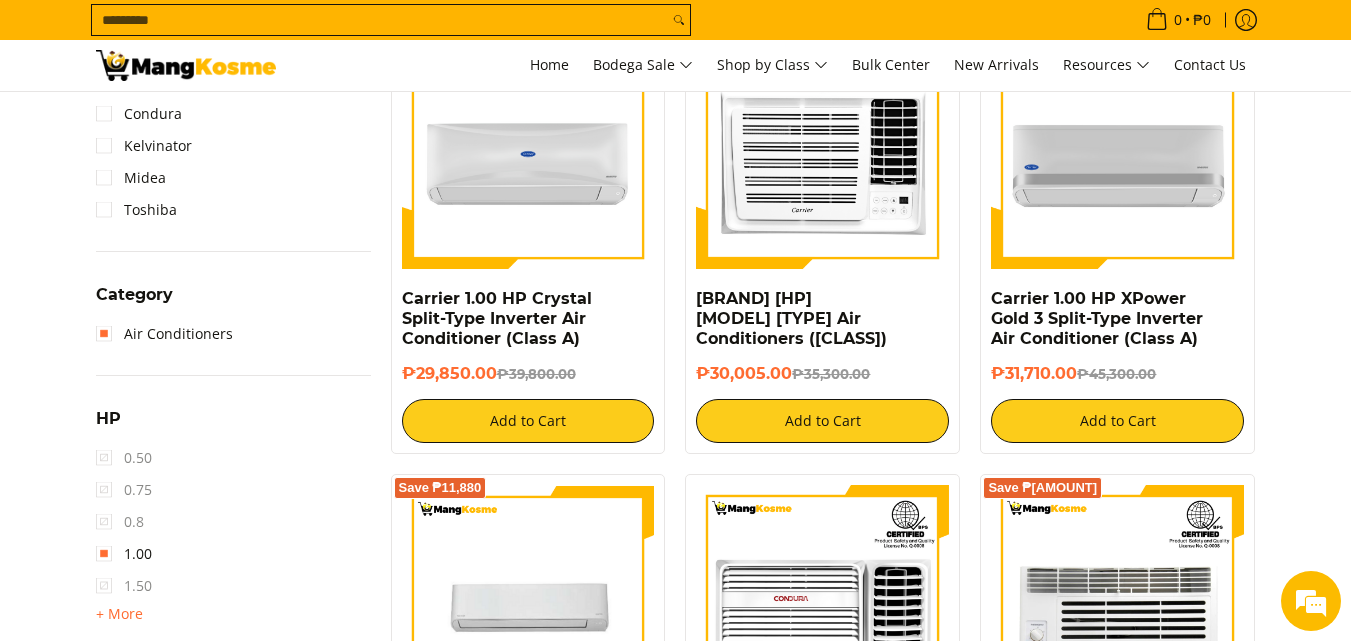 scroll, scrollTop: 950, scrollLeft: 0, axis: vertical 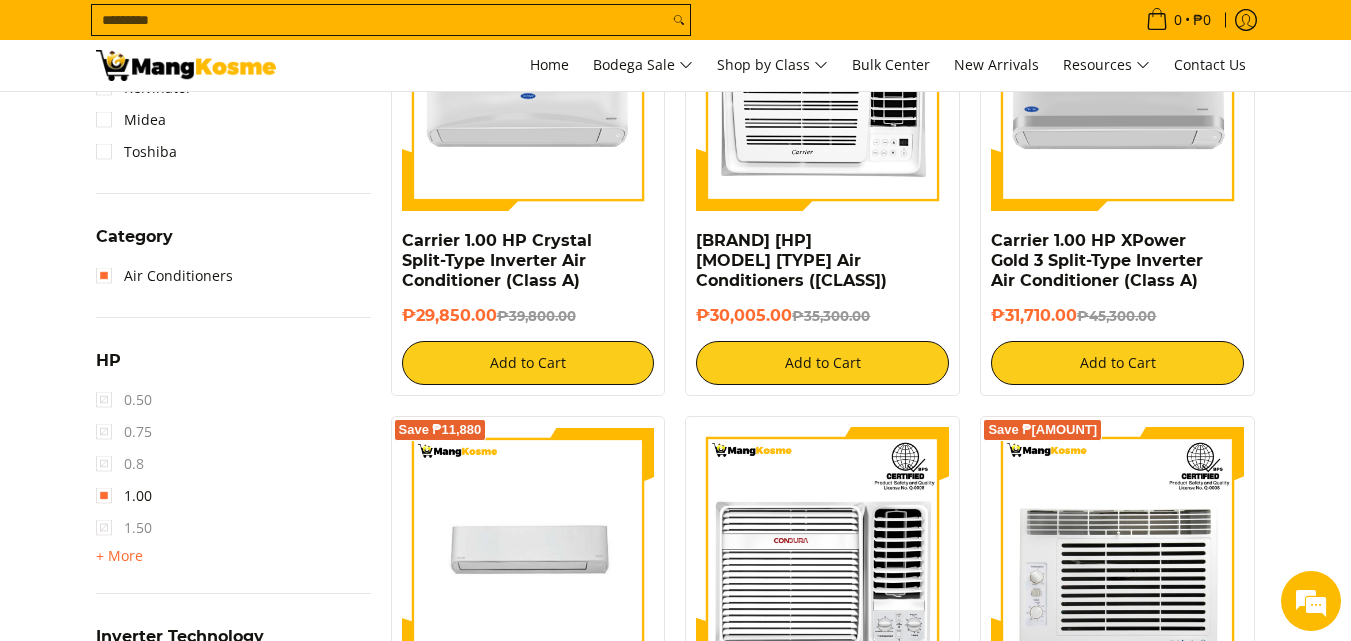 click on "1.50" at bounding box center (124, 400) 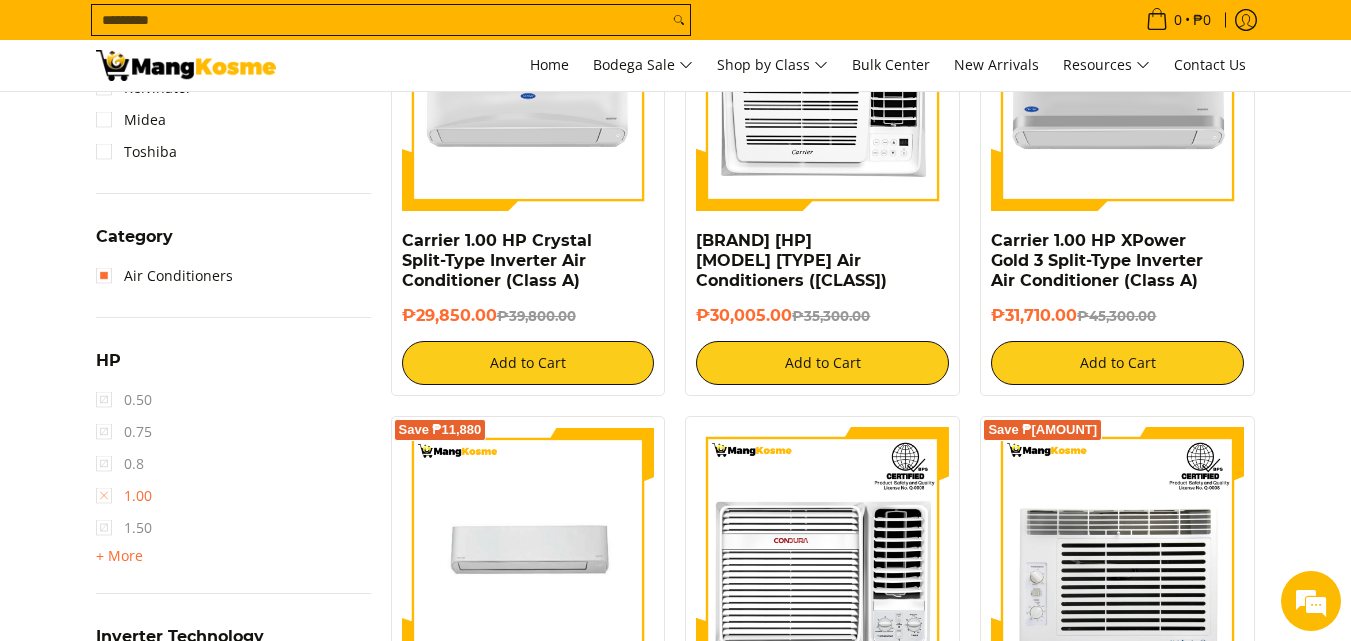 click on "1.00" at bounding box center [124, 496] 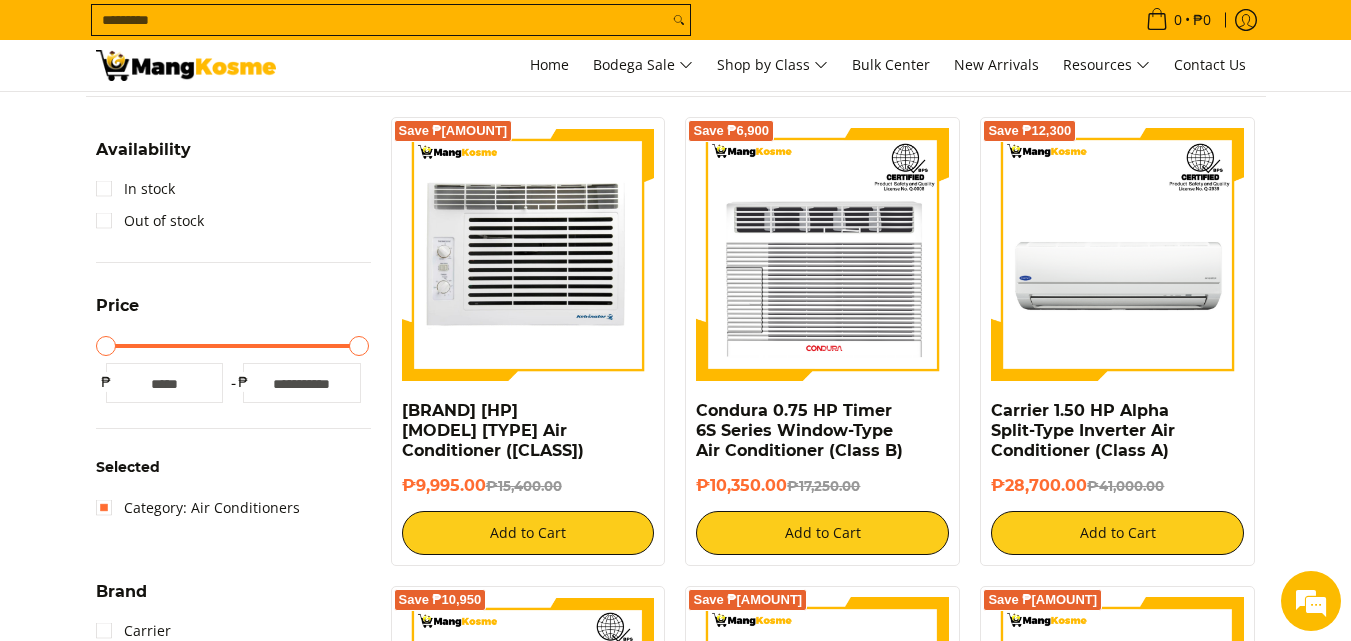 scroll, scrollTop: 250, scrollLeft: 0, axis: vertical 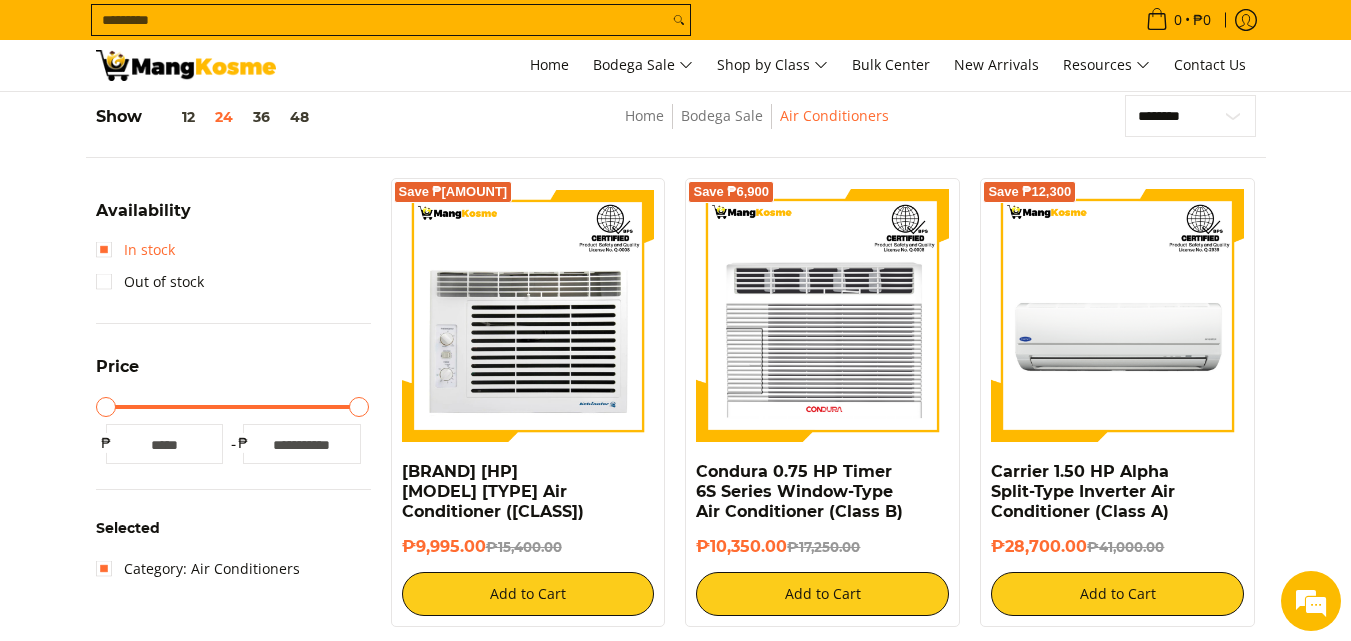 click on "In stock" at bounding box center (135, 250) 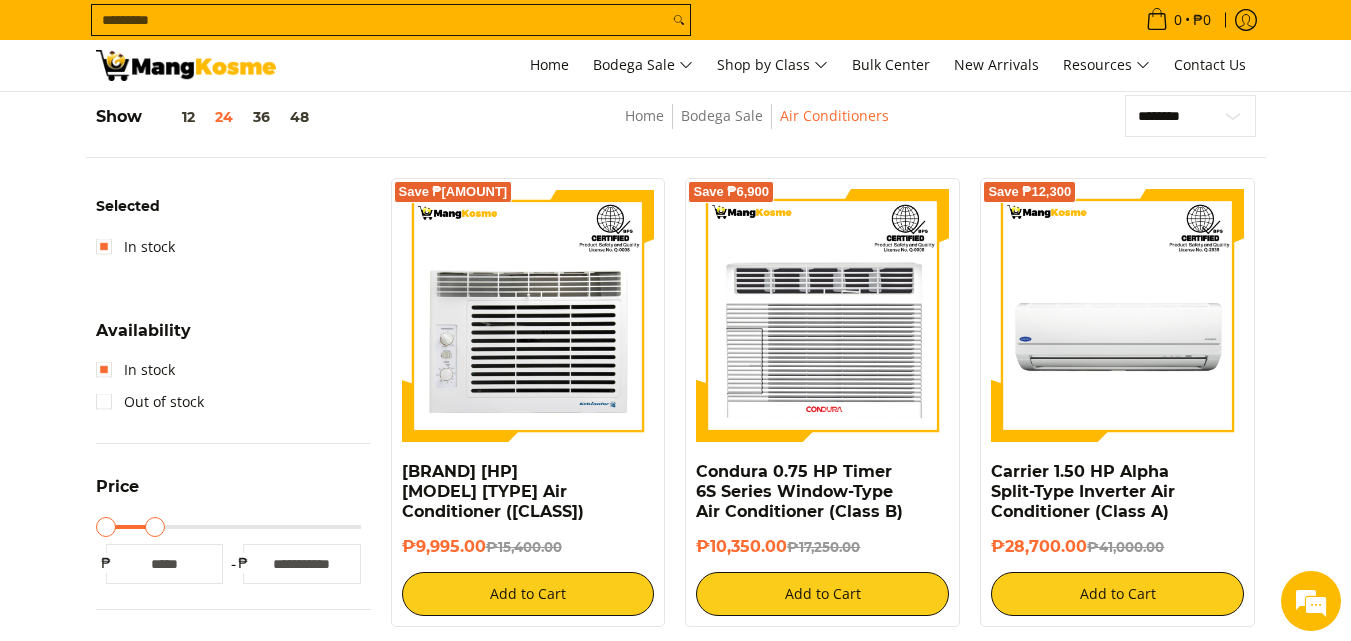 drag, startPoint x: 353, startPoint y: 527, endPoint x: 157, endPoint y: 513, distance: 196.49936 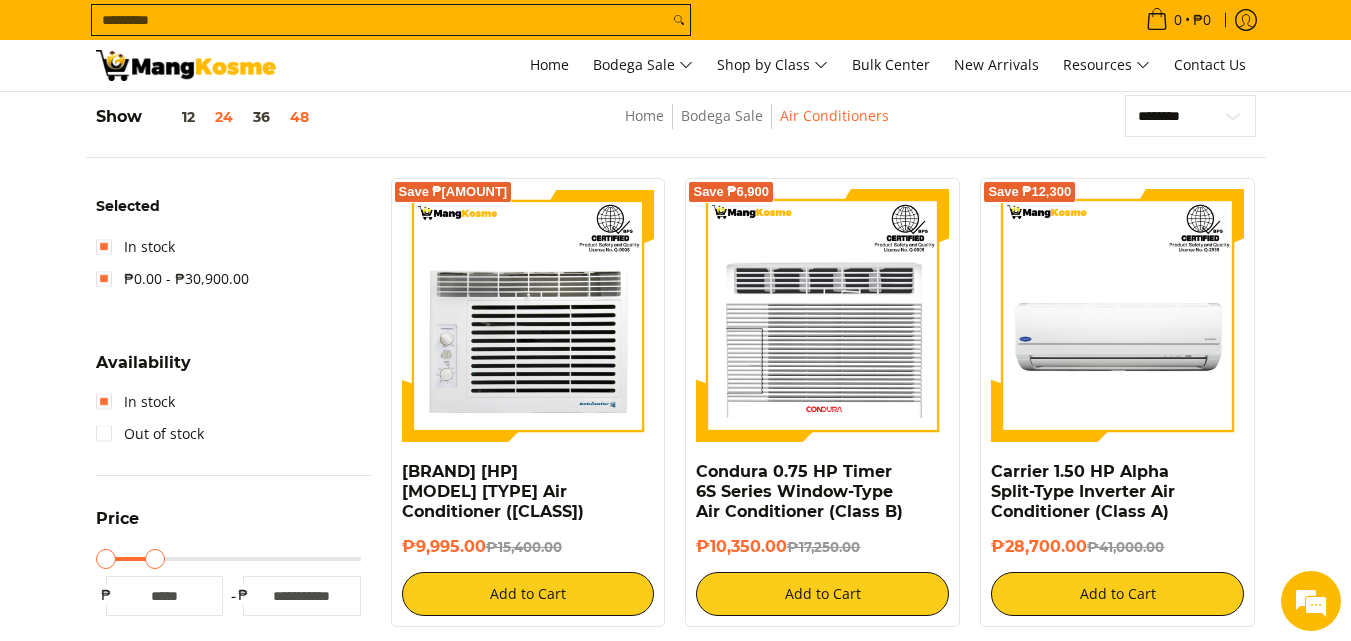 click on "48" at bounding box center (299, 117) 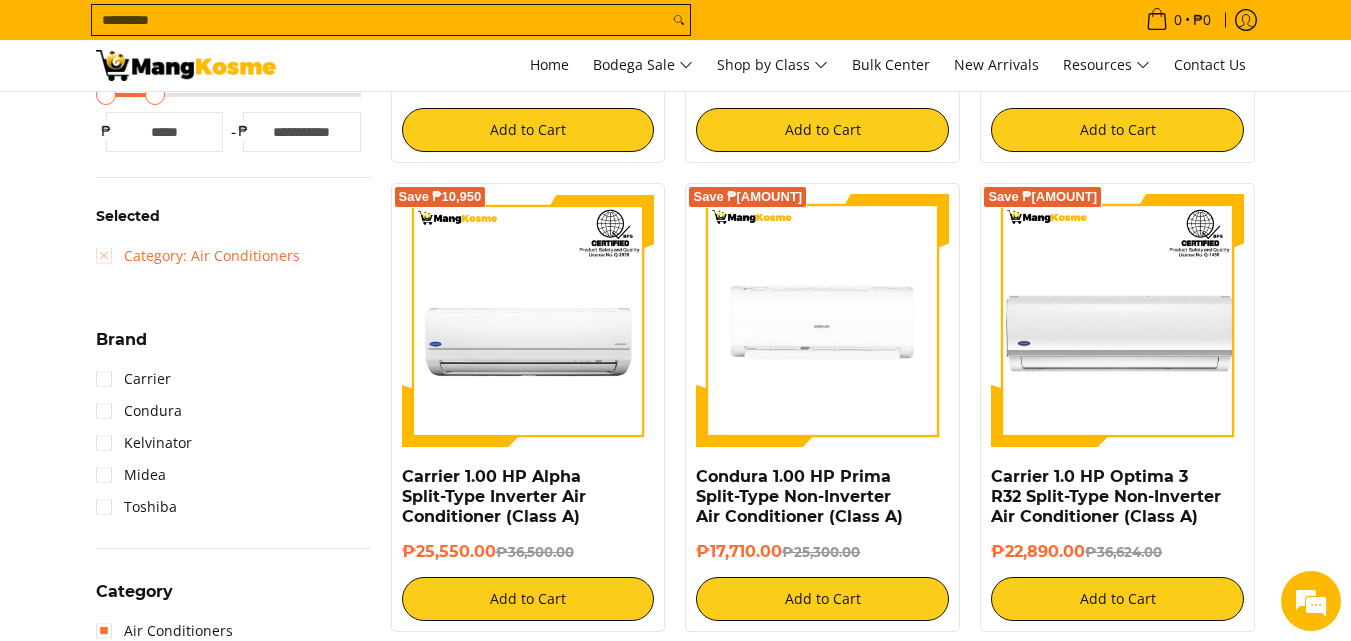 scroll, scrollTop: 750, scrollLeft: 0, axis: vertical 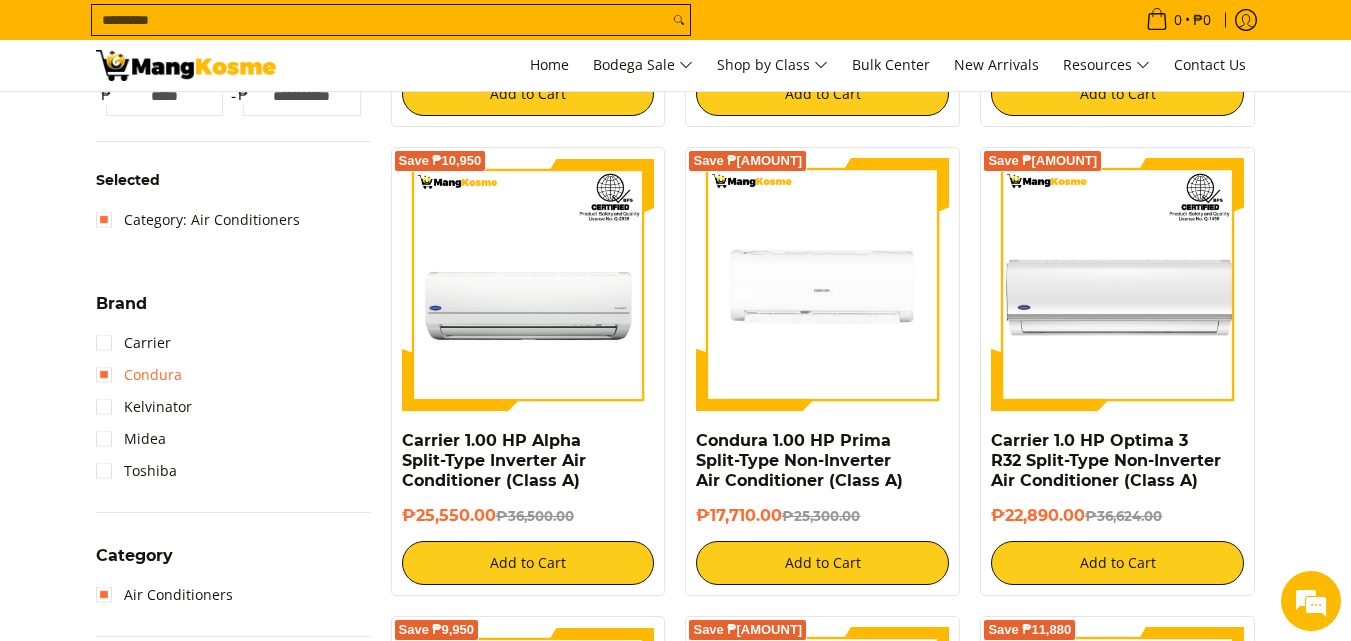 click on "Condura" at bounding box center [139, 375] 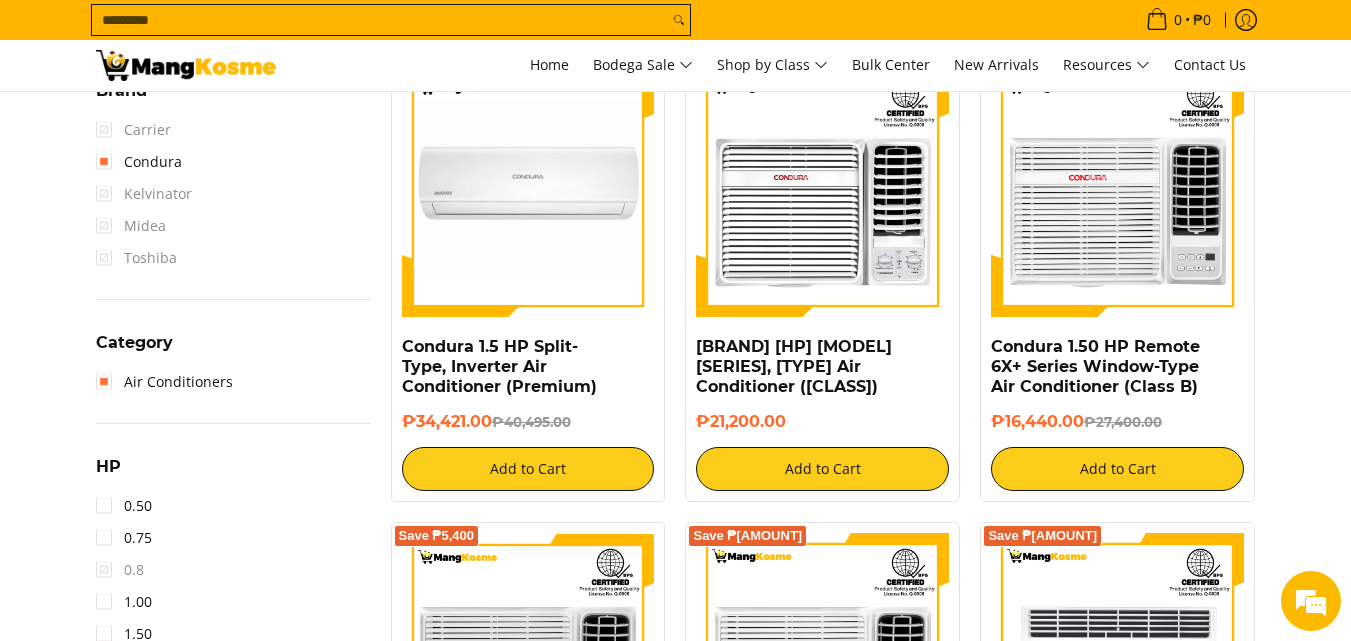 scroll, scrollTop: 850, scrollLeft: 0, axis: vertical 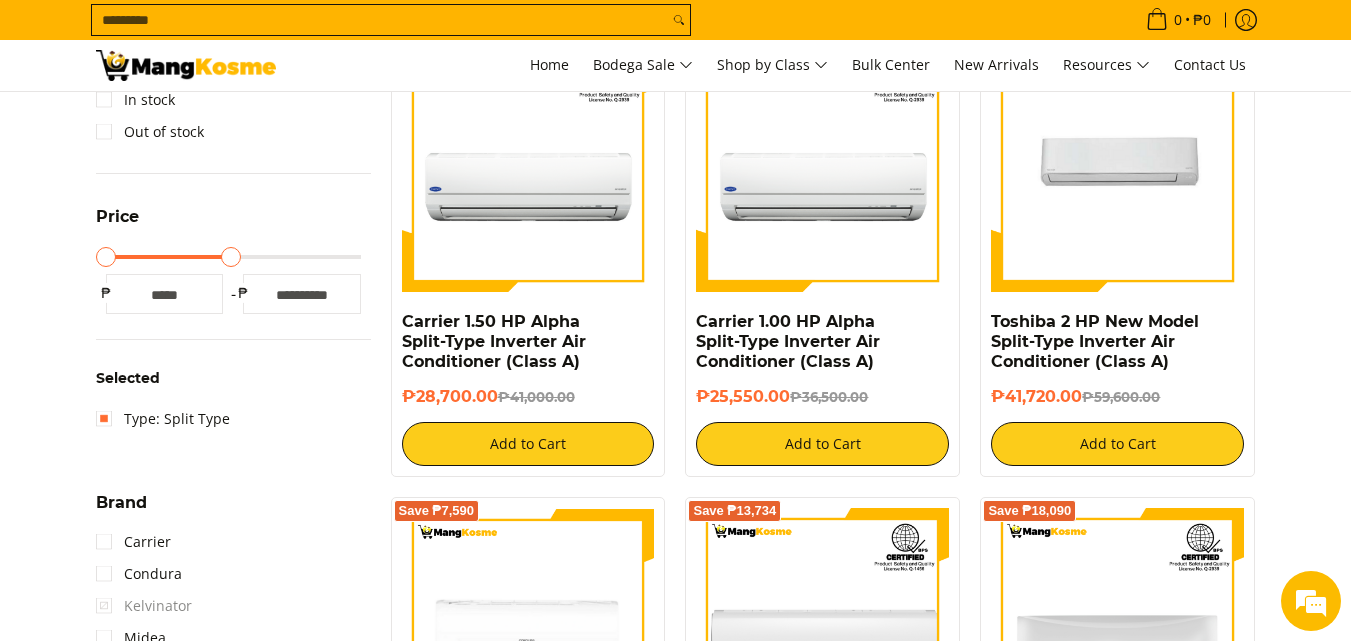 type on "*****" 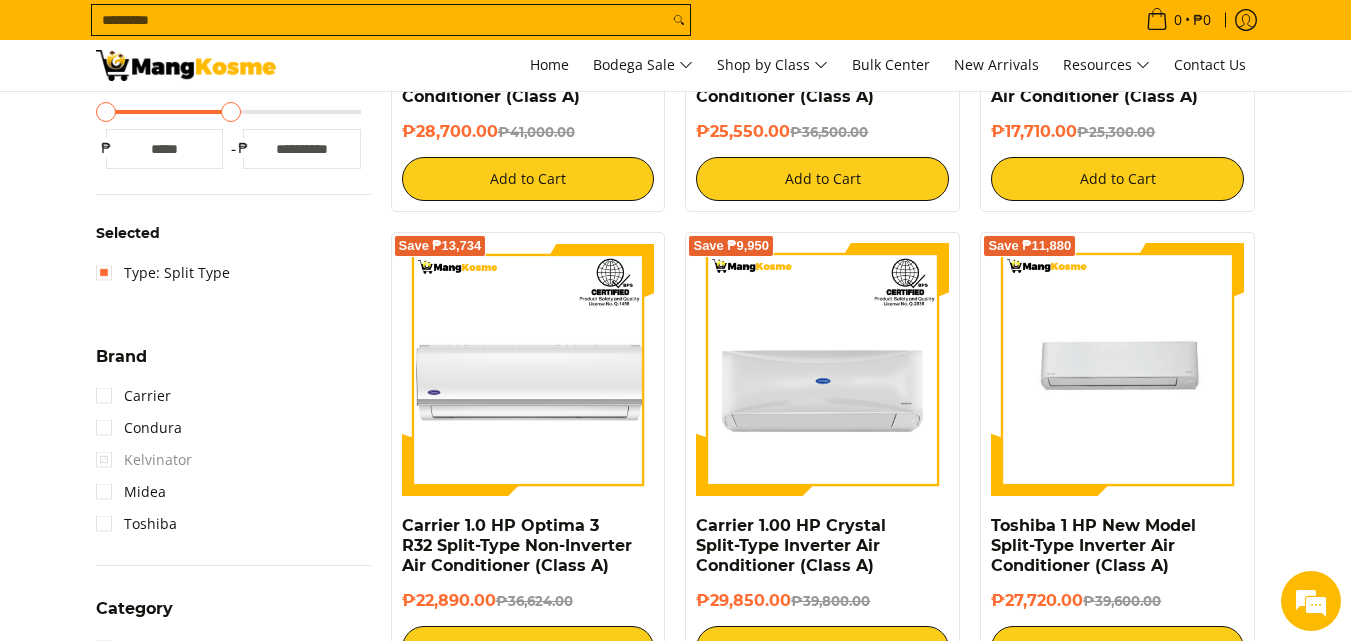 scroll, scrollTop: 953, scrollLeft: 0, axis: vertical 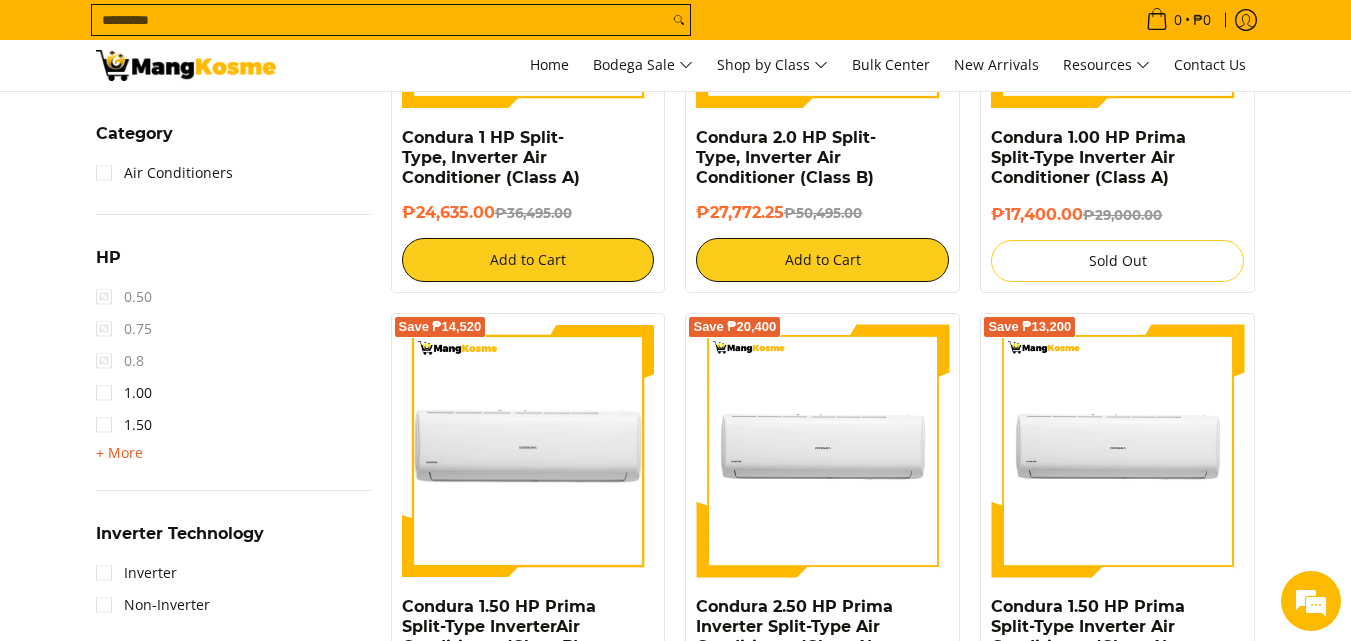 click on "+ More" at bounding box center (119, 453) 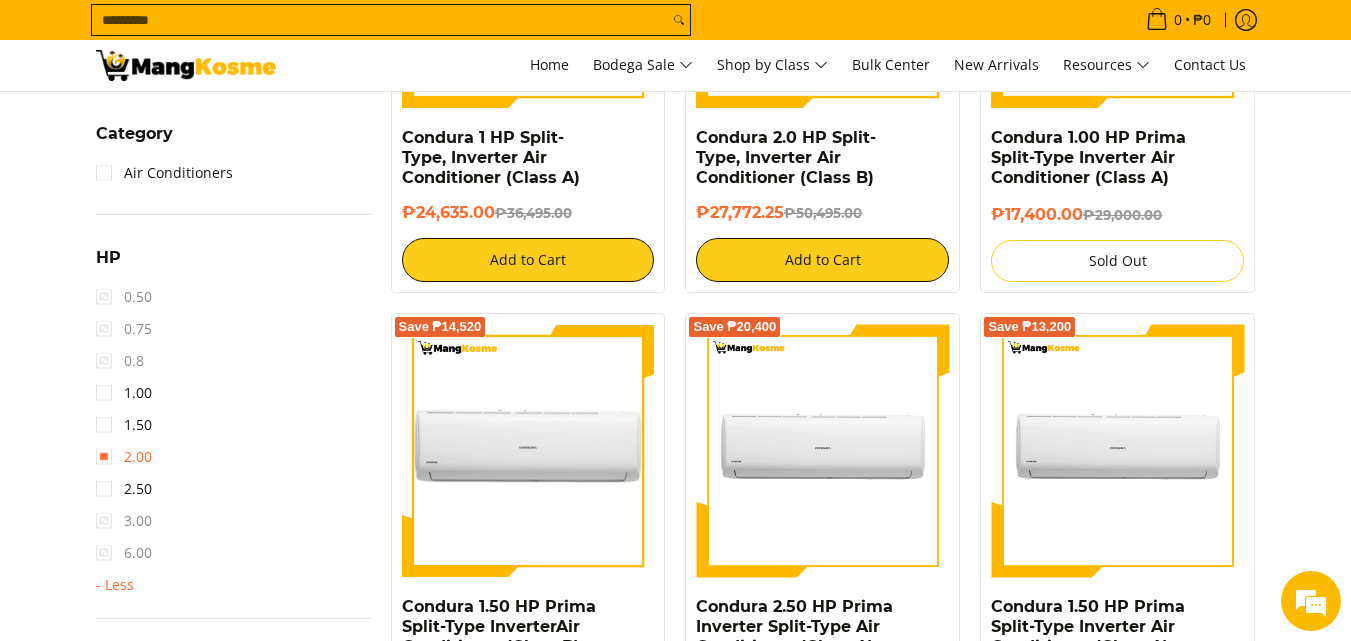 click on "2.00" at bounding box center (124, 457) 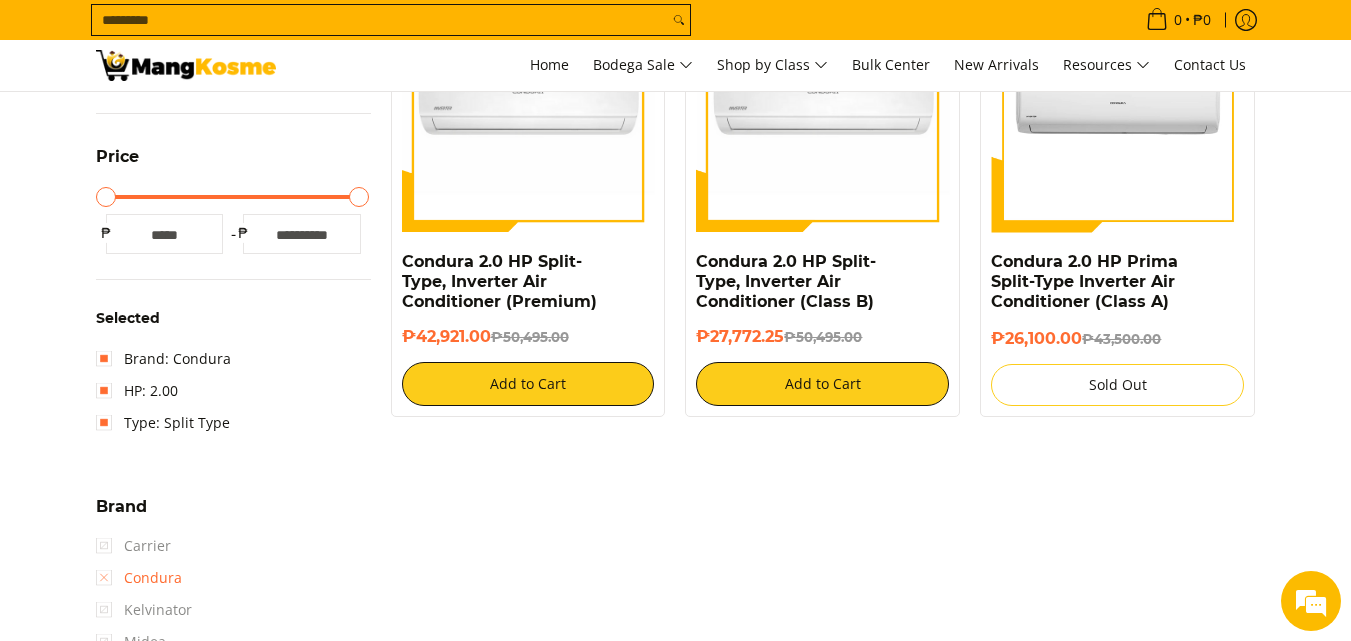 scroll, scrollTop: 453, scrollLeft: 0, axis: vertical 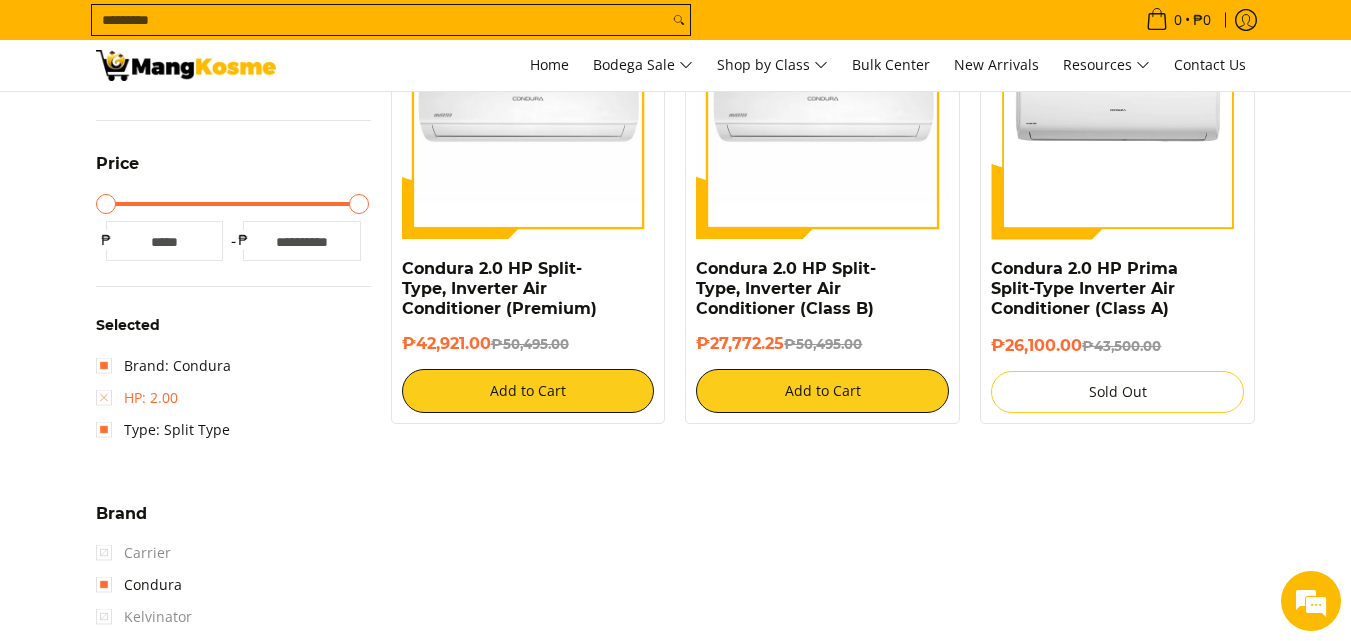 click on "HP: 2.00" at bounding box center (137, 398) 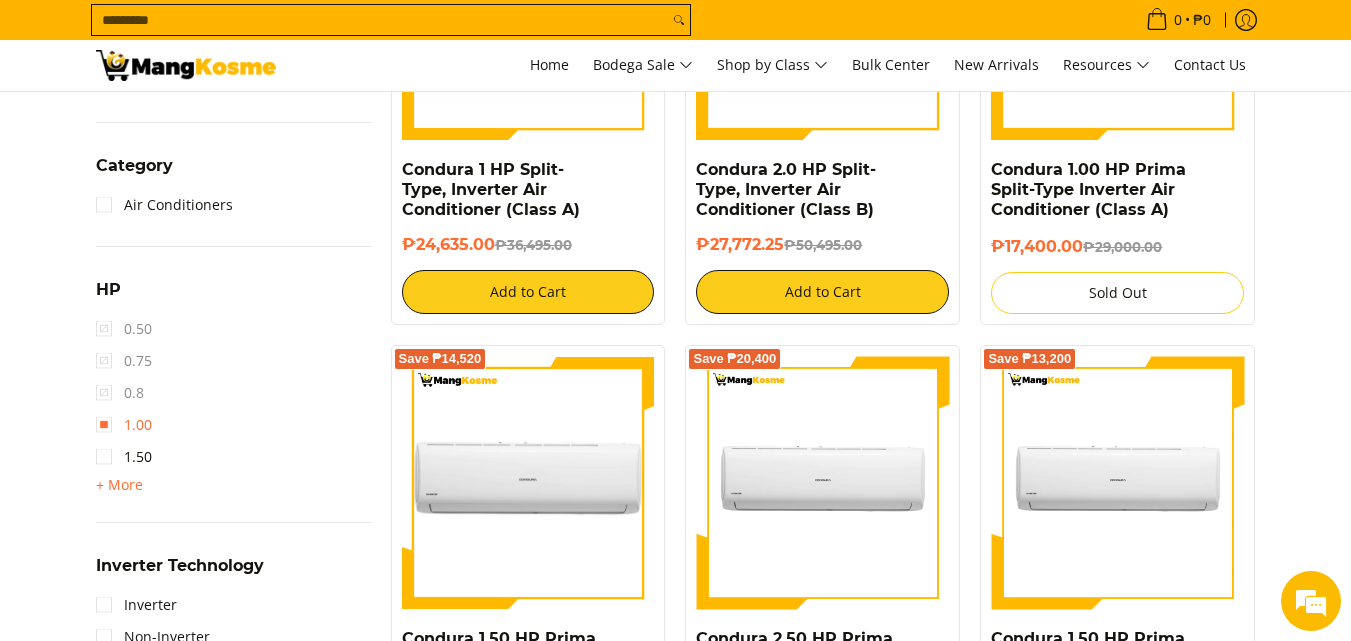 scroll, scrollTop: 1053, scrollLeft: 0, axis: vertical 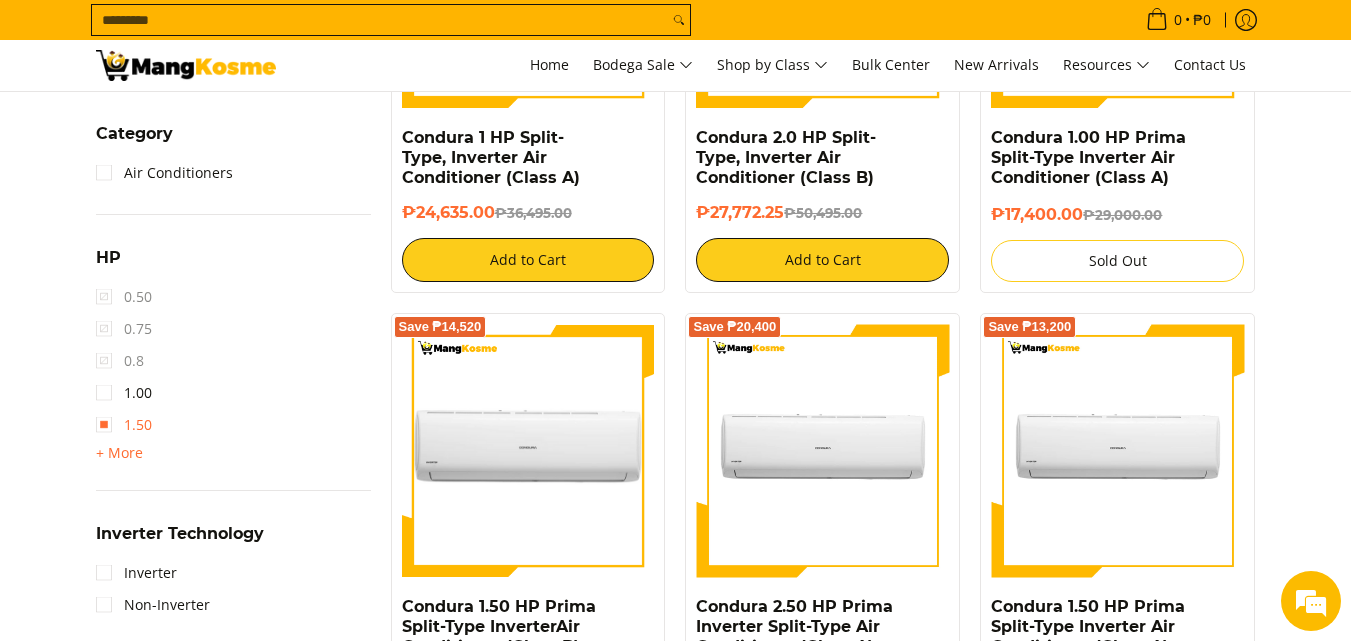 click on "1.50" at bounding box center (124, 425) 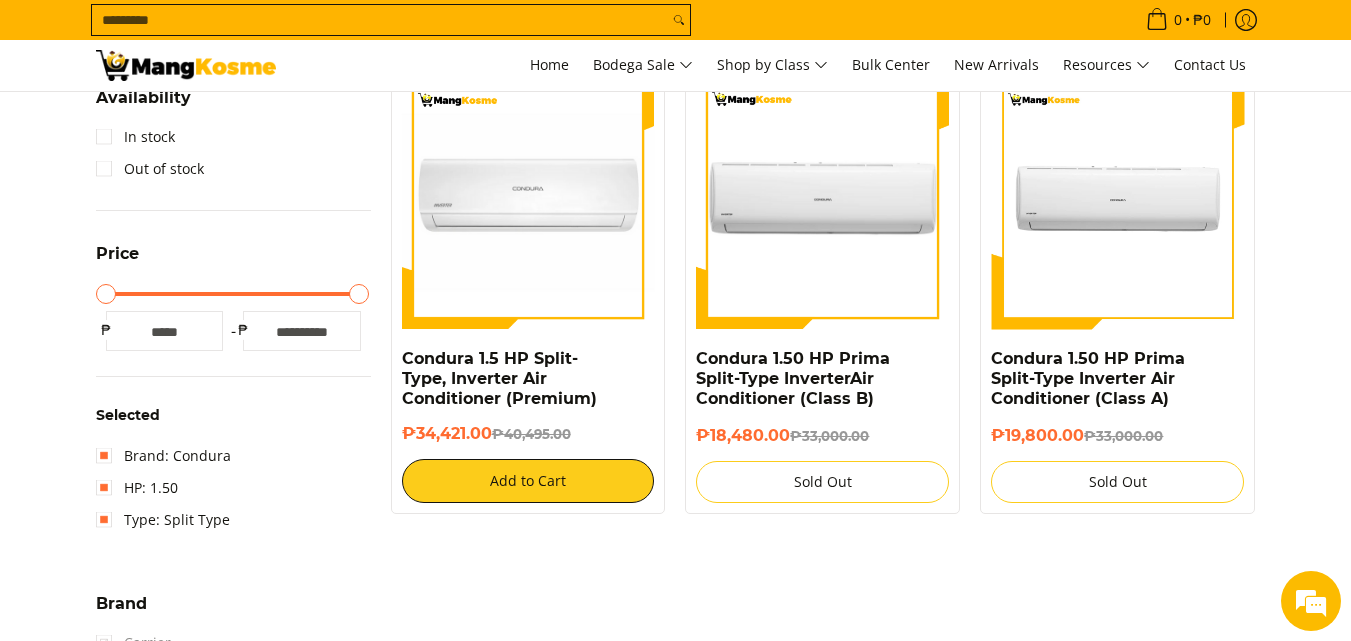 scroll, scrollTop: 253, scrollLeft: 0, axis: vertical 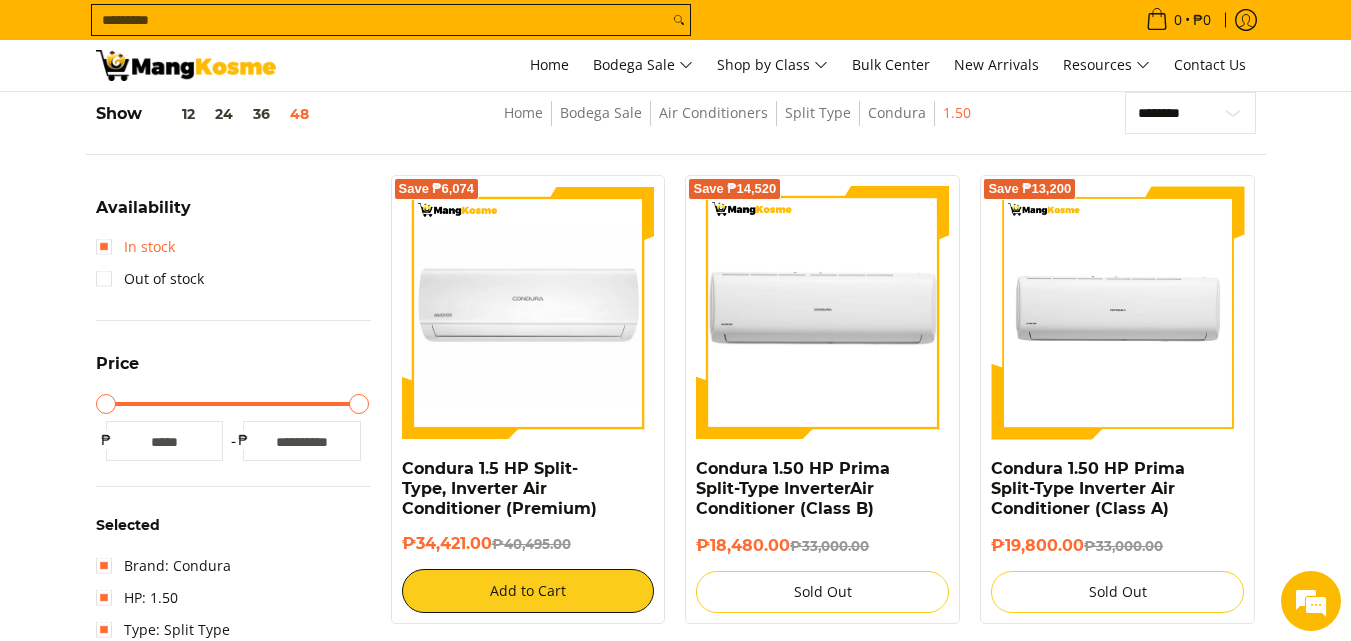 click on "In stock" at bounding box center (135, 247) 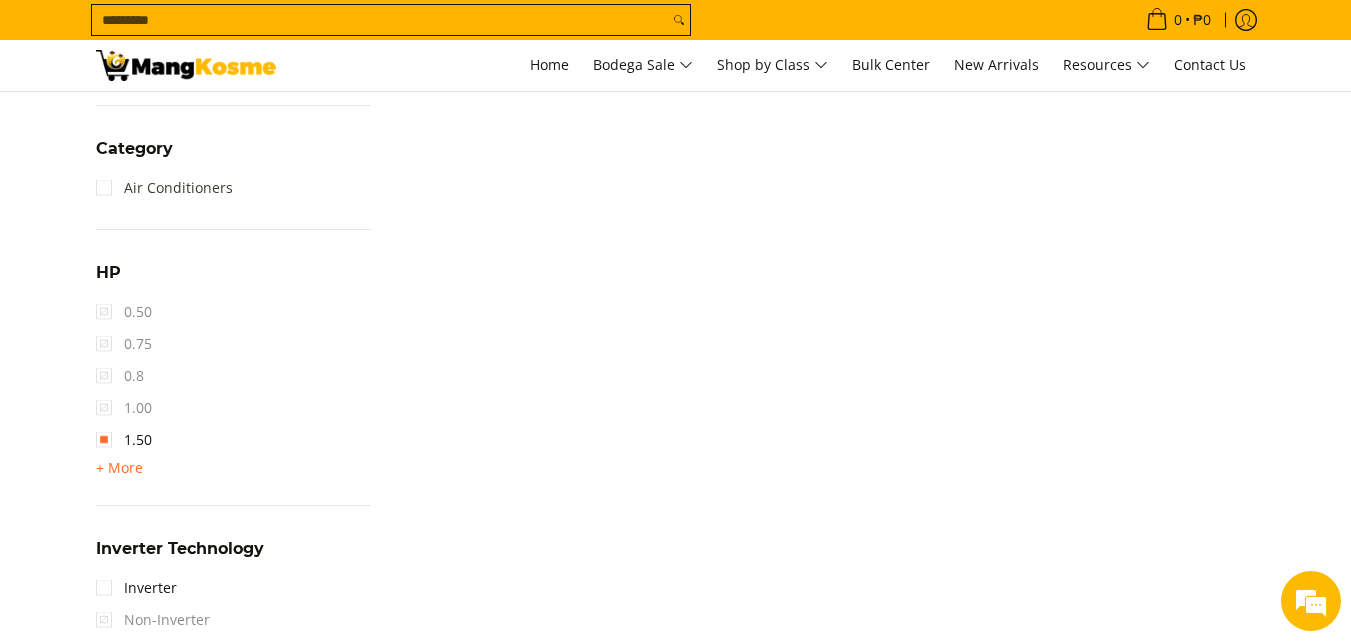scroll, scrollTop: 1153, scrollLeft: 0, axis: vertical 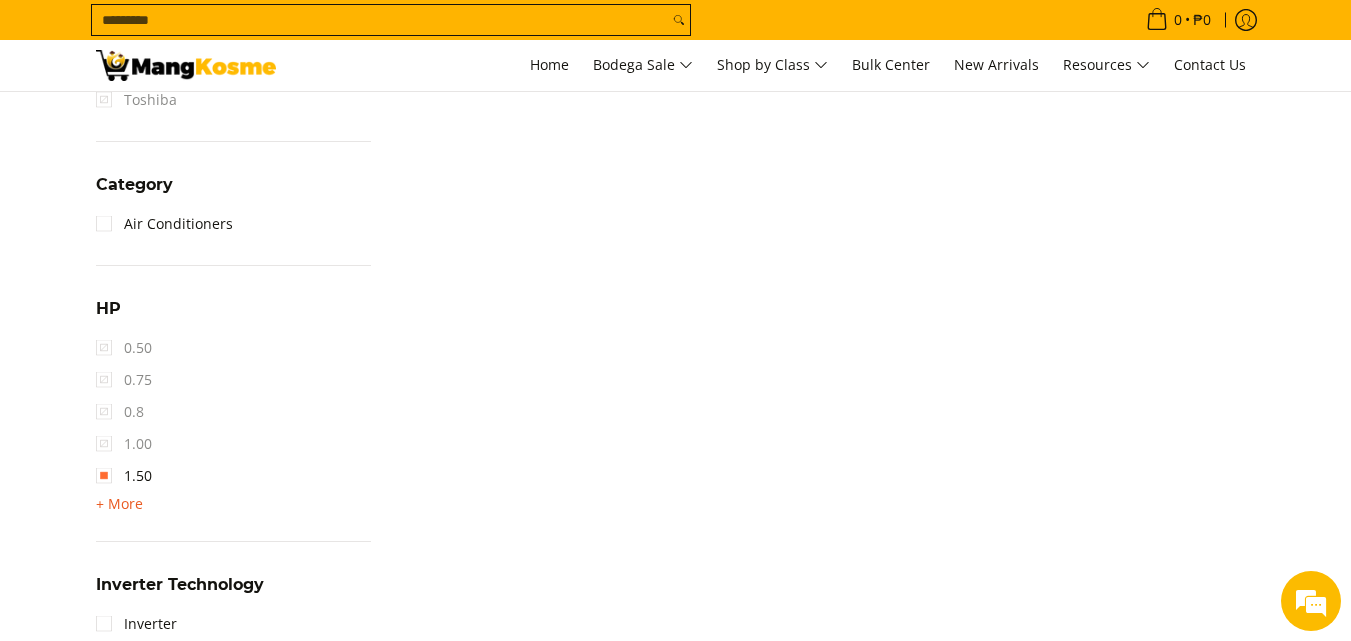 click on "+ More" at bounding box center (119, 504) 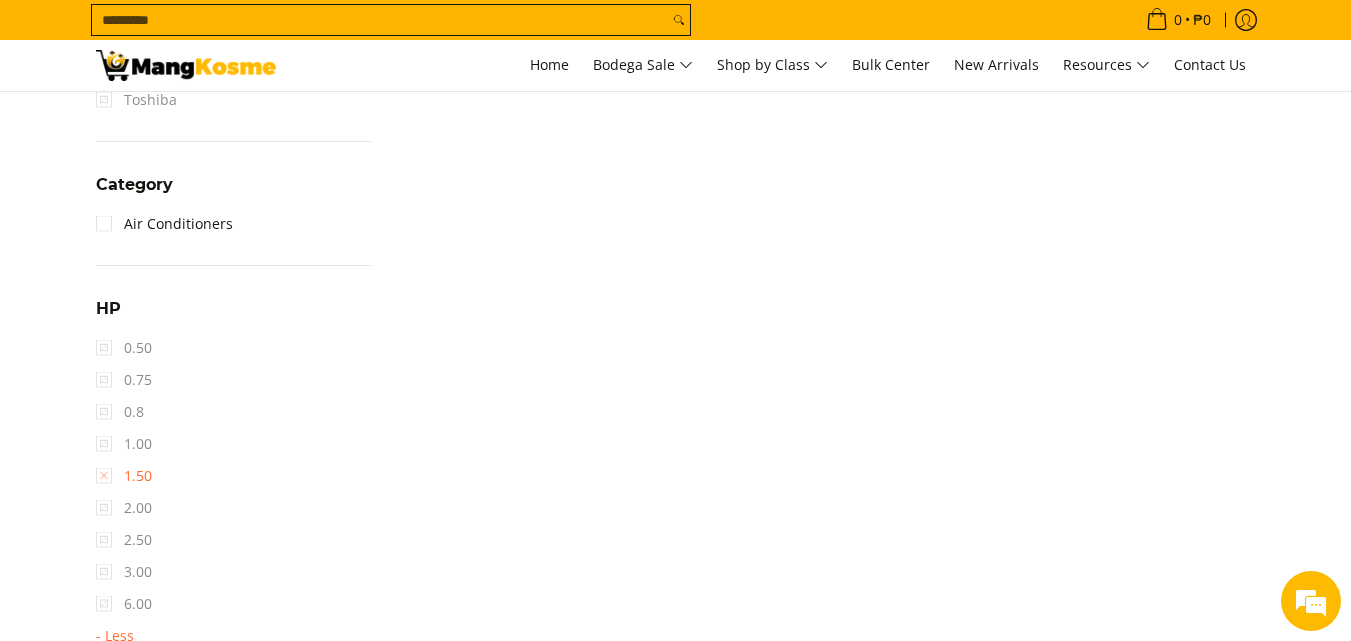 click on "1.50" at bounding box center (124, 476) 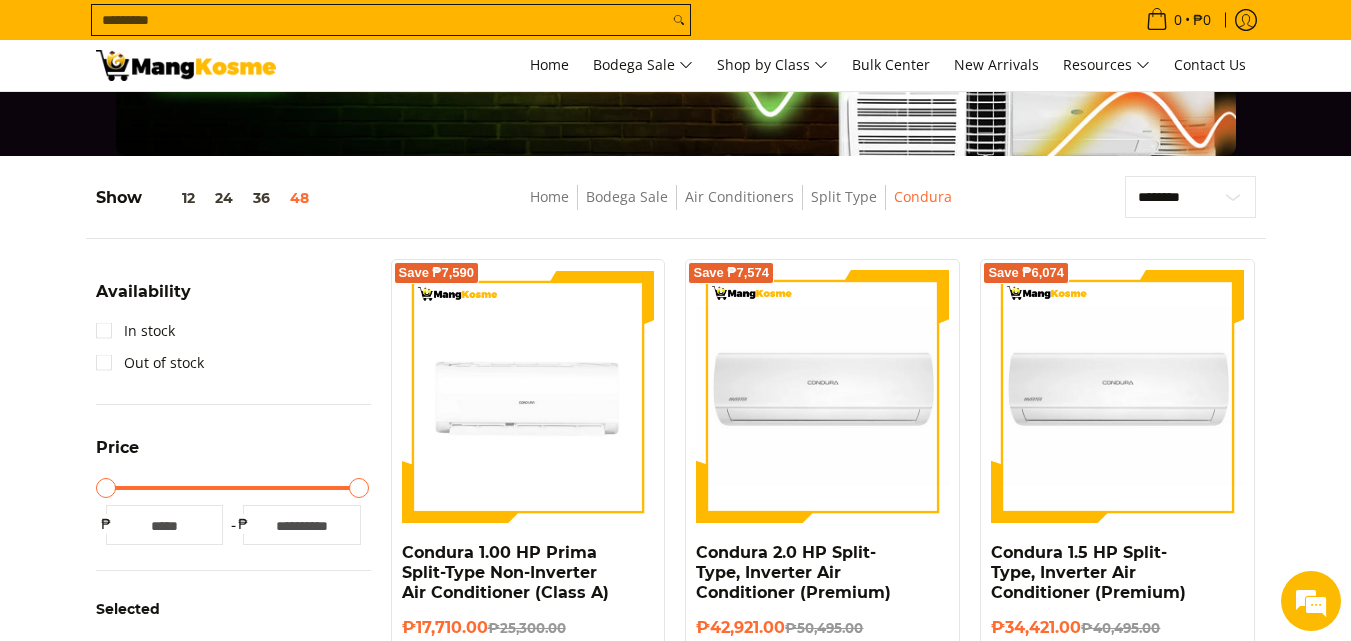 scroll, scrollTop: 162, scrollLeft: 0, axis: vertical 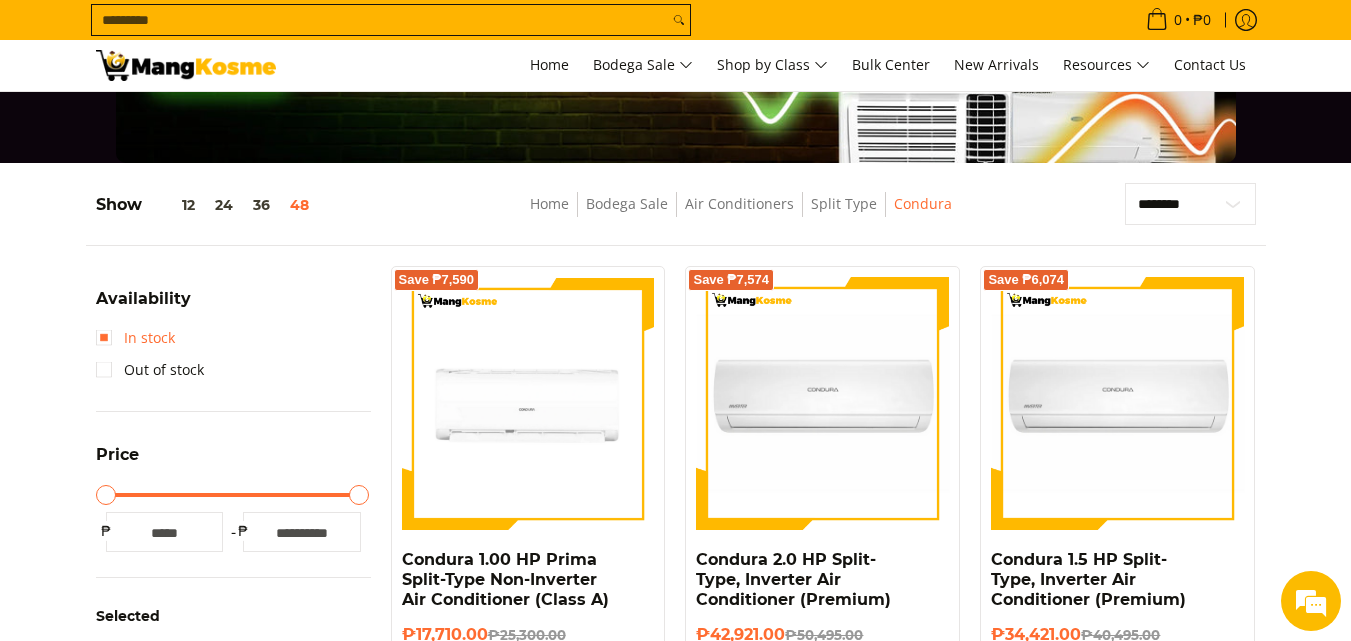 click on "In stock" at bounding box center (135, 338) 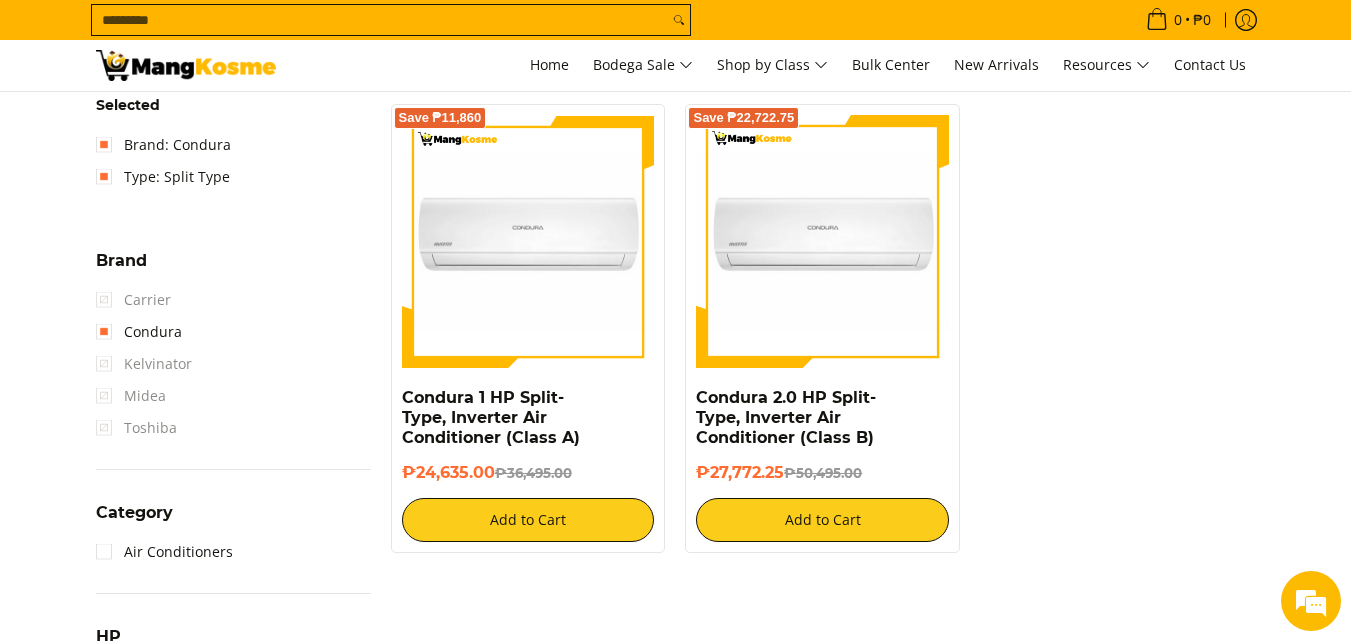 scroll, scrollTop: 753, scrollLeft: 0, axis: vertical 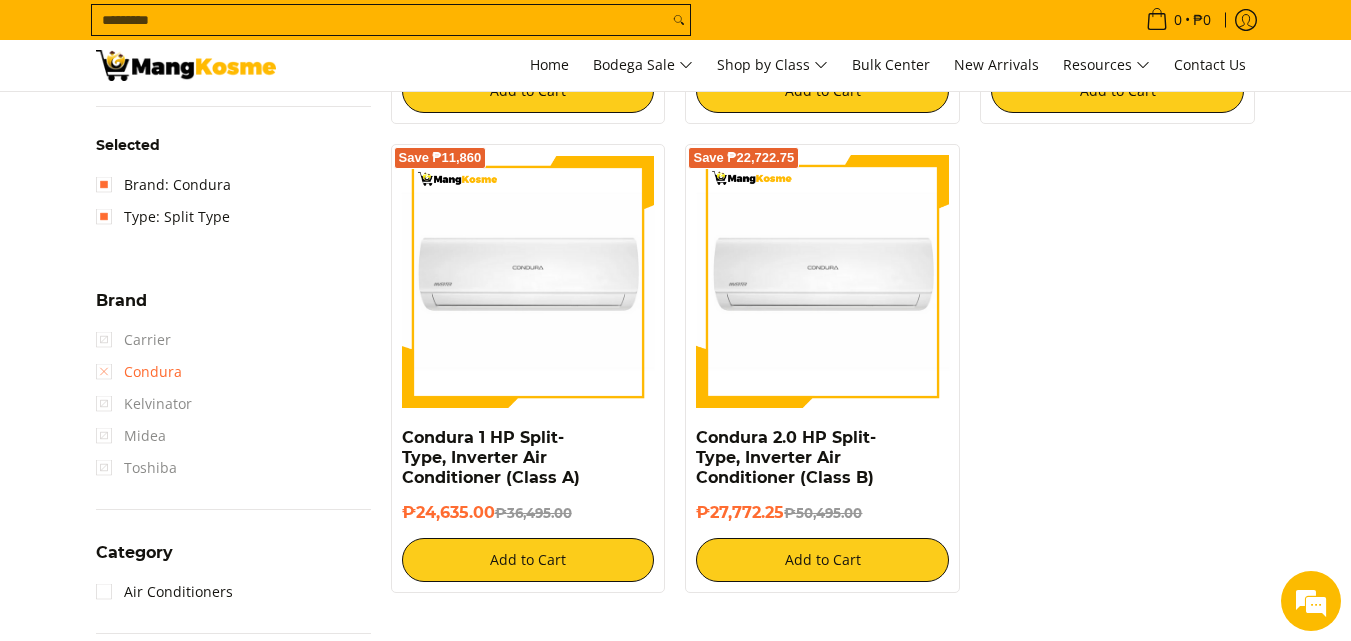 click on "Condura" at bounding box center (139, 372) 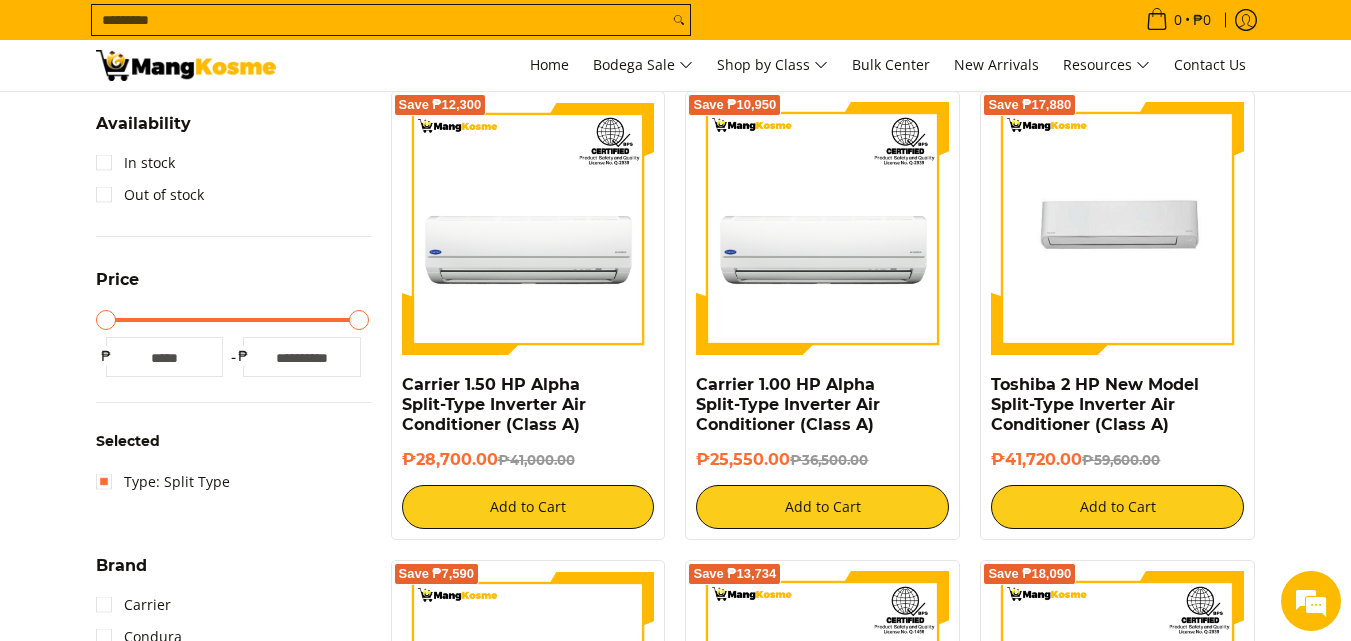 scroll, scrollTop: 253, scrollLeft: 0, axis: vertical 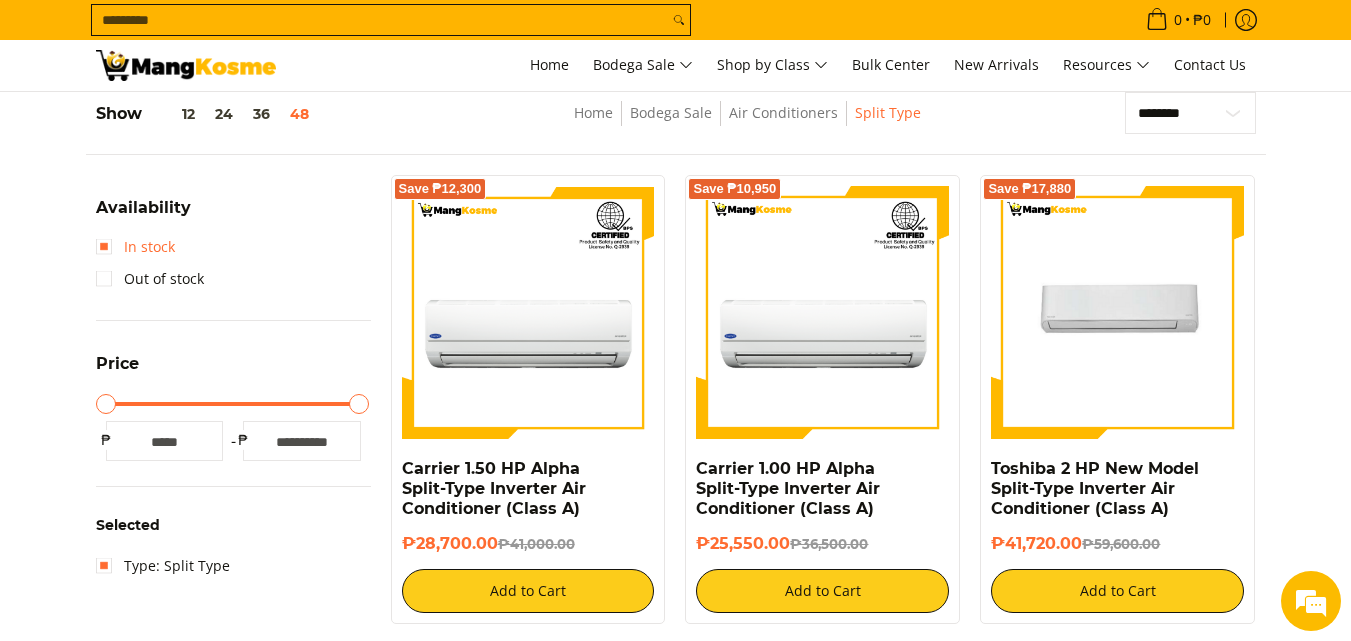 click on "In stock" at bounding box center (135, 247) 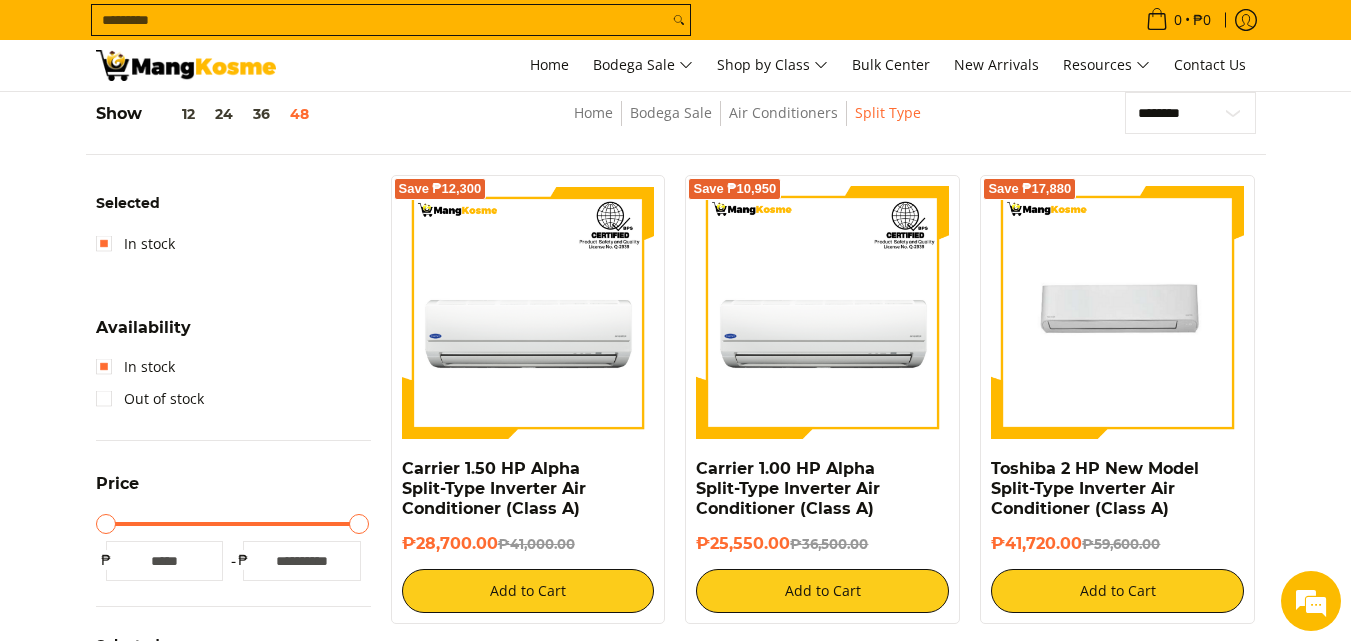 click at bounding box center (233, 524) 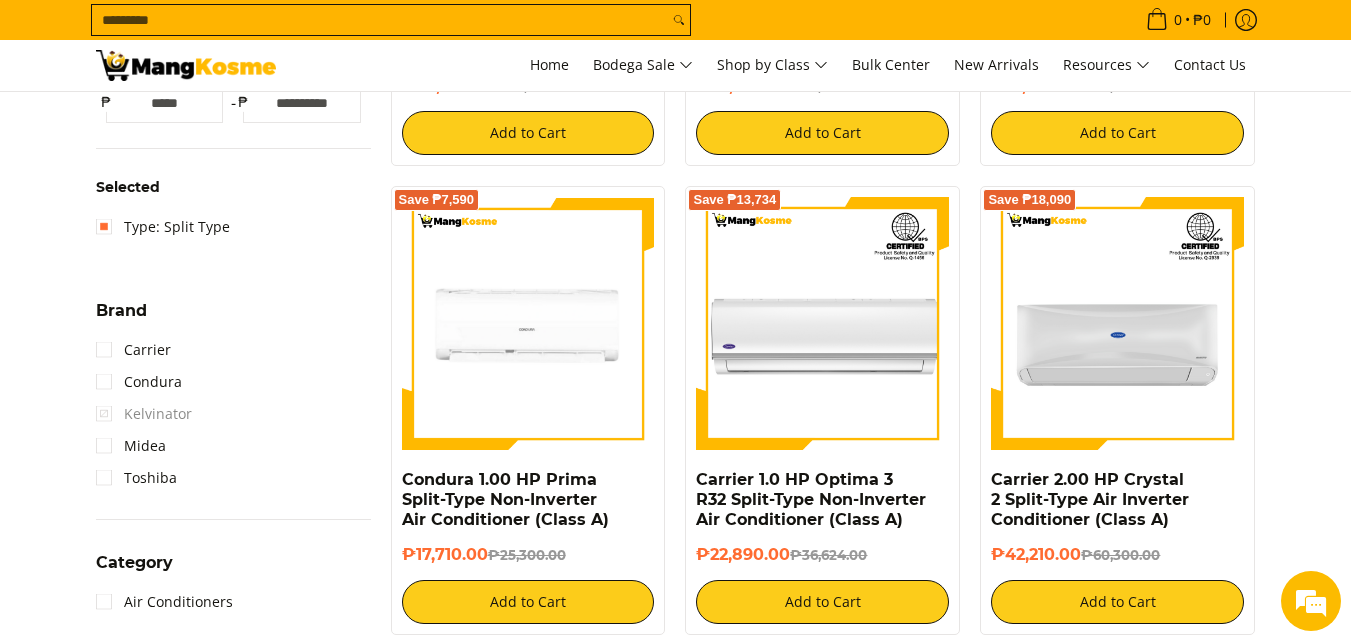scroll, scrollTop: 733, scrollLeft: 0, axis: vertical 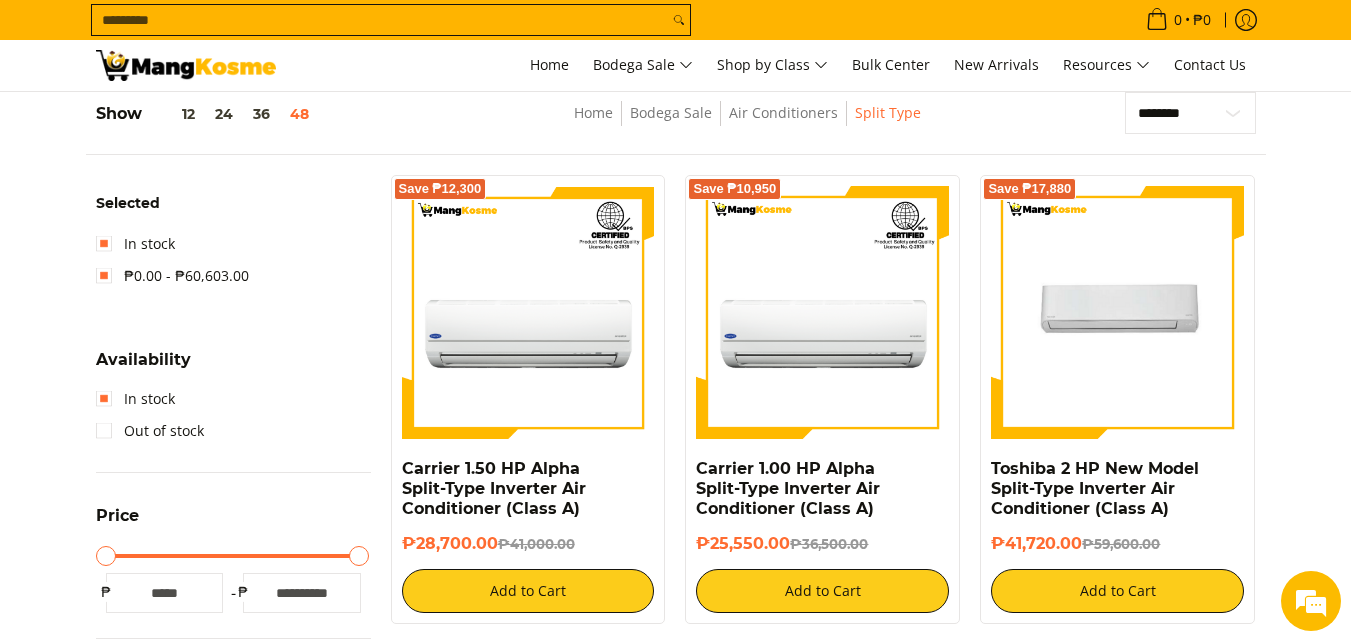 drag, startPoint x: 320, startPoint y: 596, endPoint x: 259, endPoint y: 590, distance: 61.294373 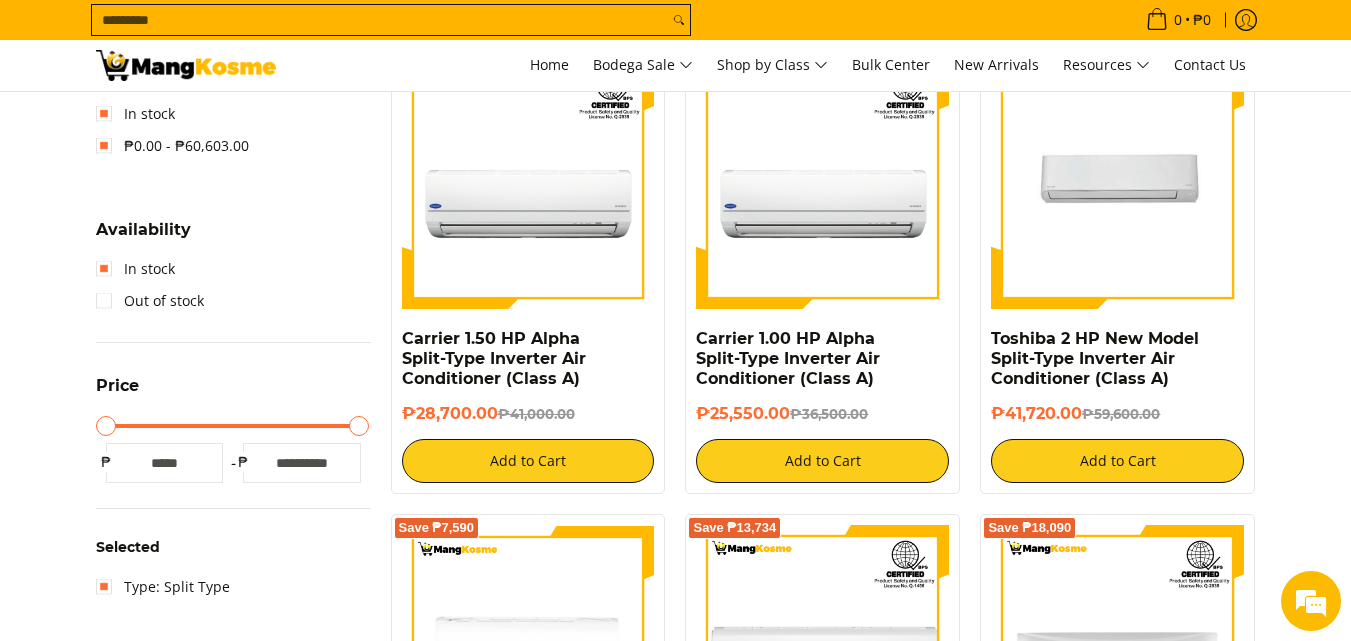 scroll, scrollTop: 253, scrollLeft: 0, axis: vertical 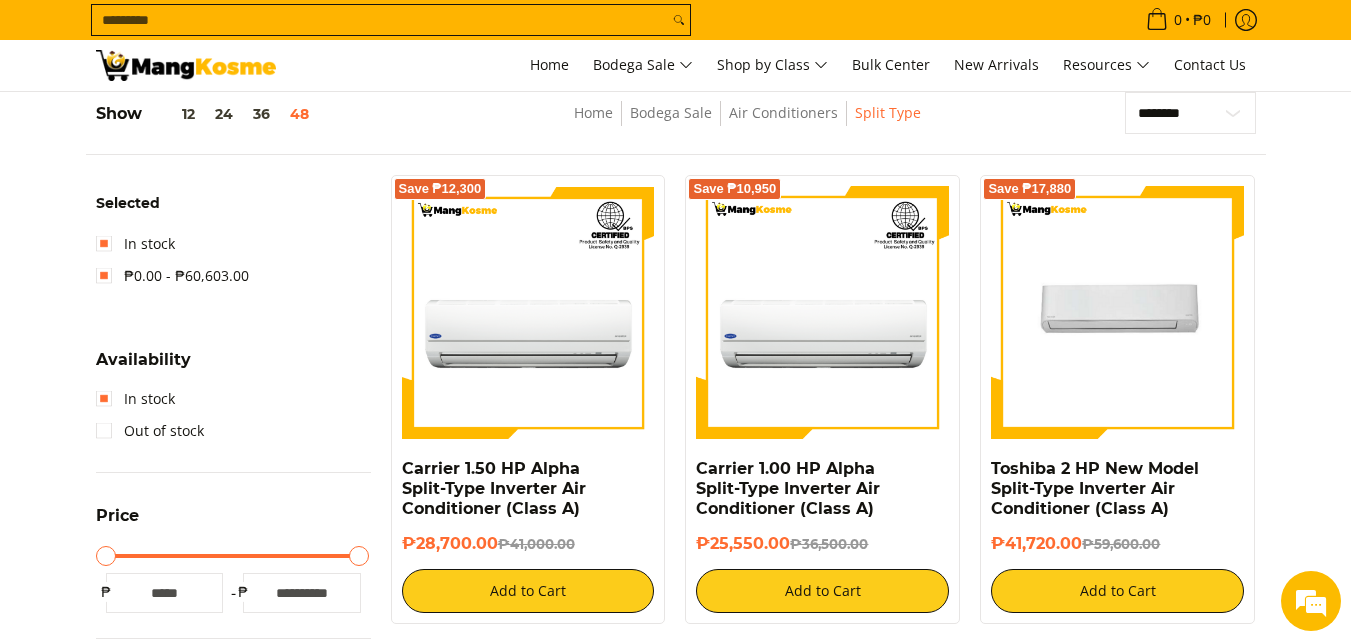 drag, startPoint x: 271, startPoint y: 585, endPoint x: 349, endPoint y: 578, distance: 78.31347 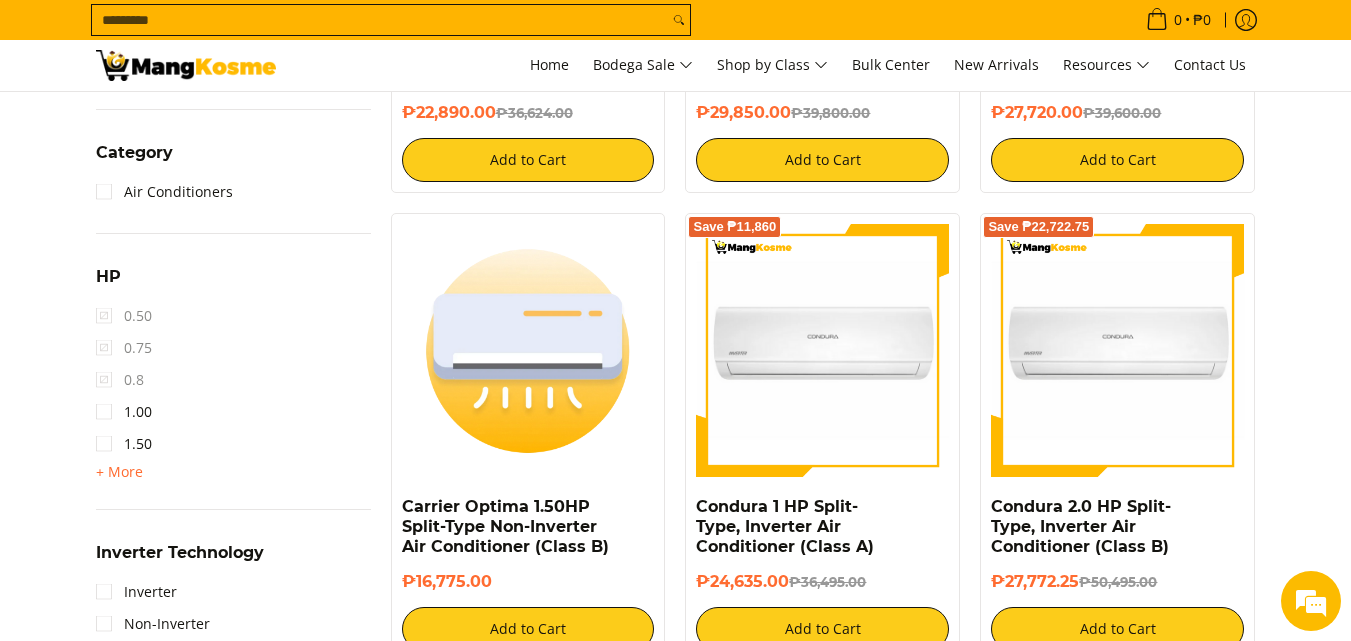 scroll, scrollTop: 1453, scrollLeft: 0, axis: vertical 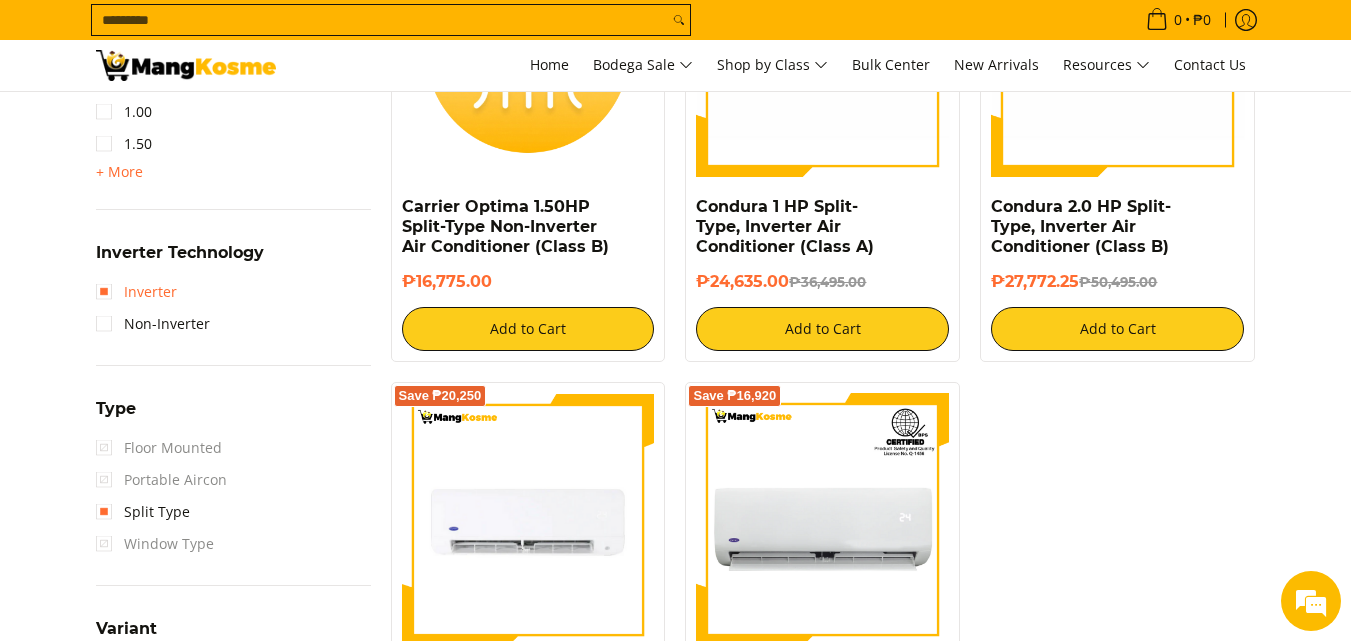 click on "Inverter" at bounding box center (136, 292) 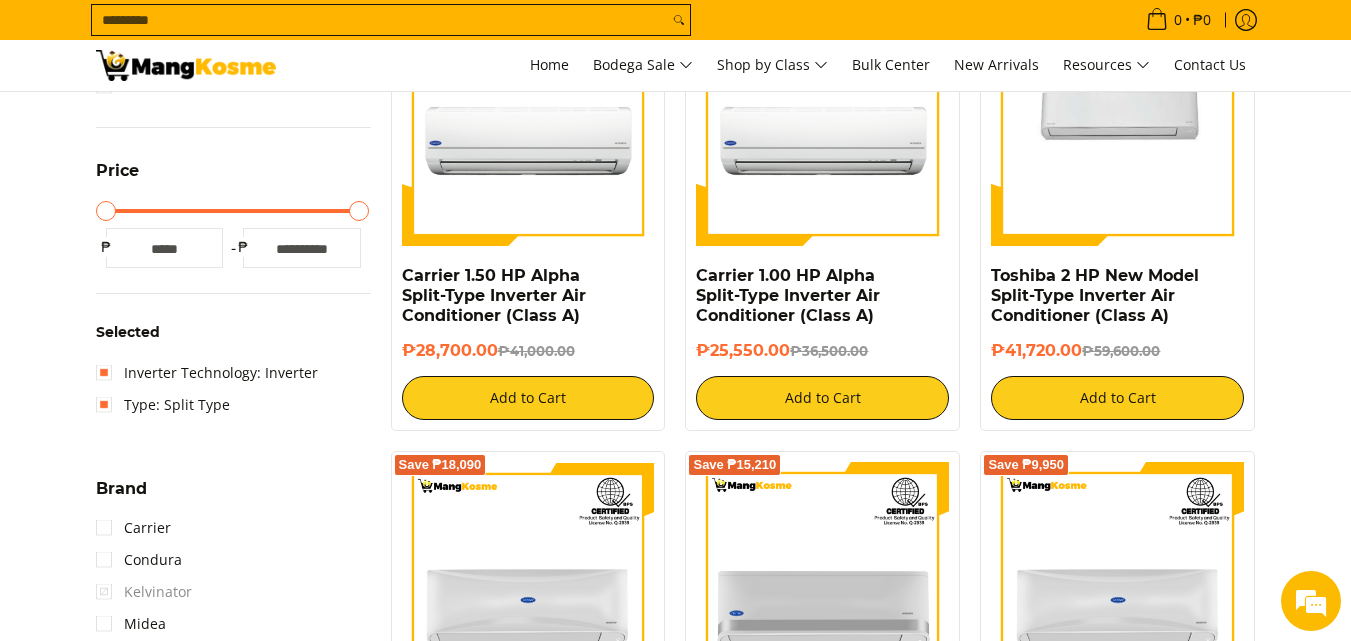 scroll, scrollTop: 253, scrollLeft: 0, axis: vertical 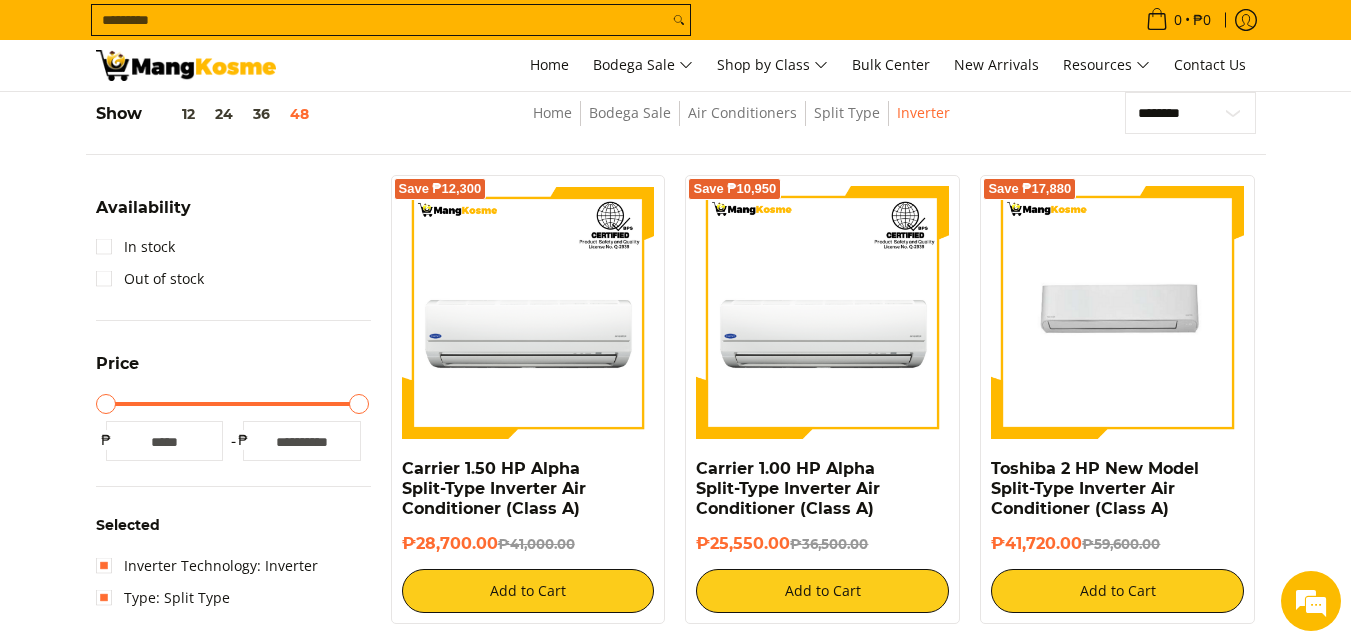 drag, startPoint x: 347, startPoint y: 437, endPoint x: 220, endPoint y: 437, distance: 127 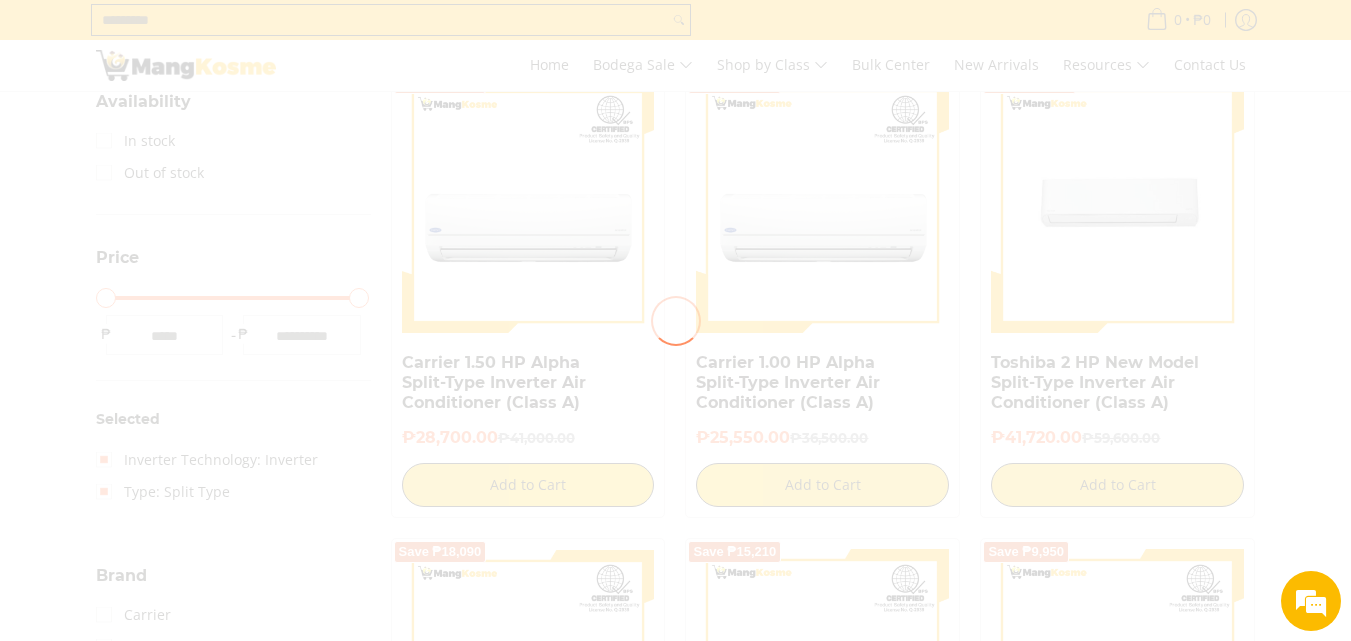 scroll, scrollTop: 333, scrollLeft: 0, axis: vertical 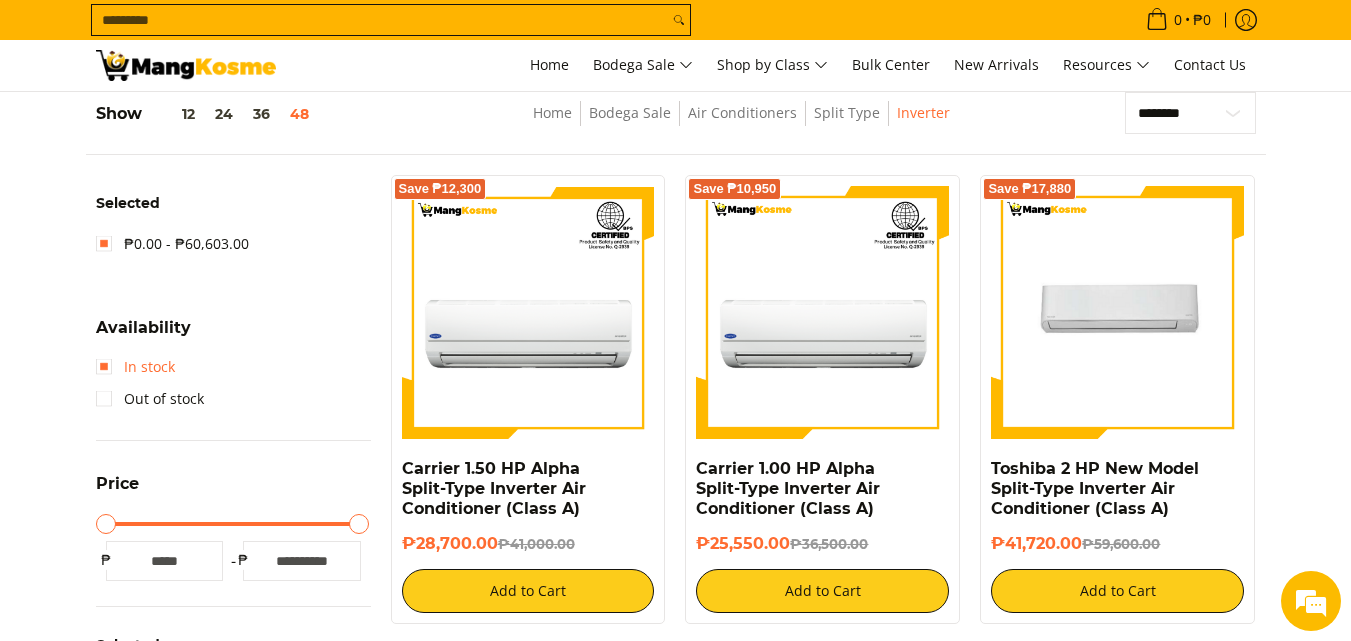 click on "In stock" at bounding box center [135, 367] 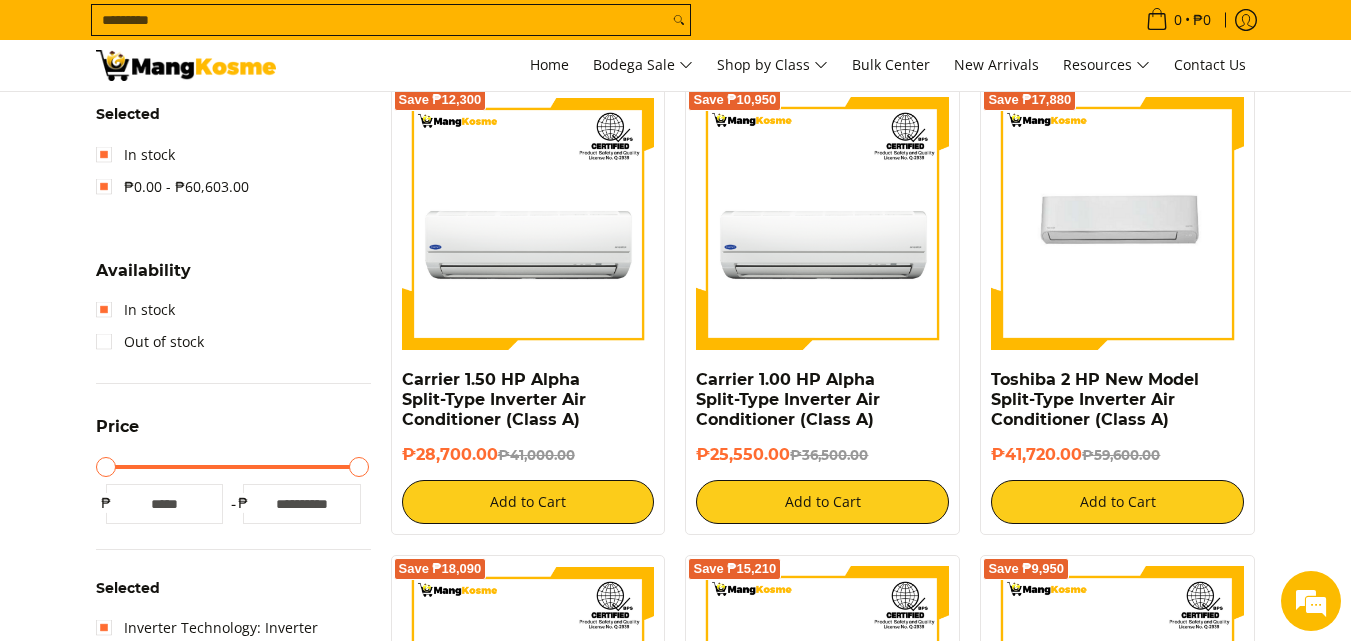 scroll, scrollTop: 253, scrollLeft: 0, axis: vertical 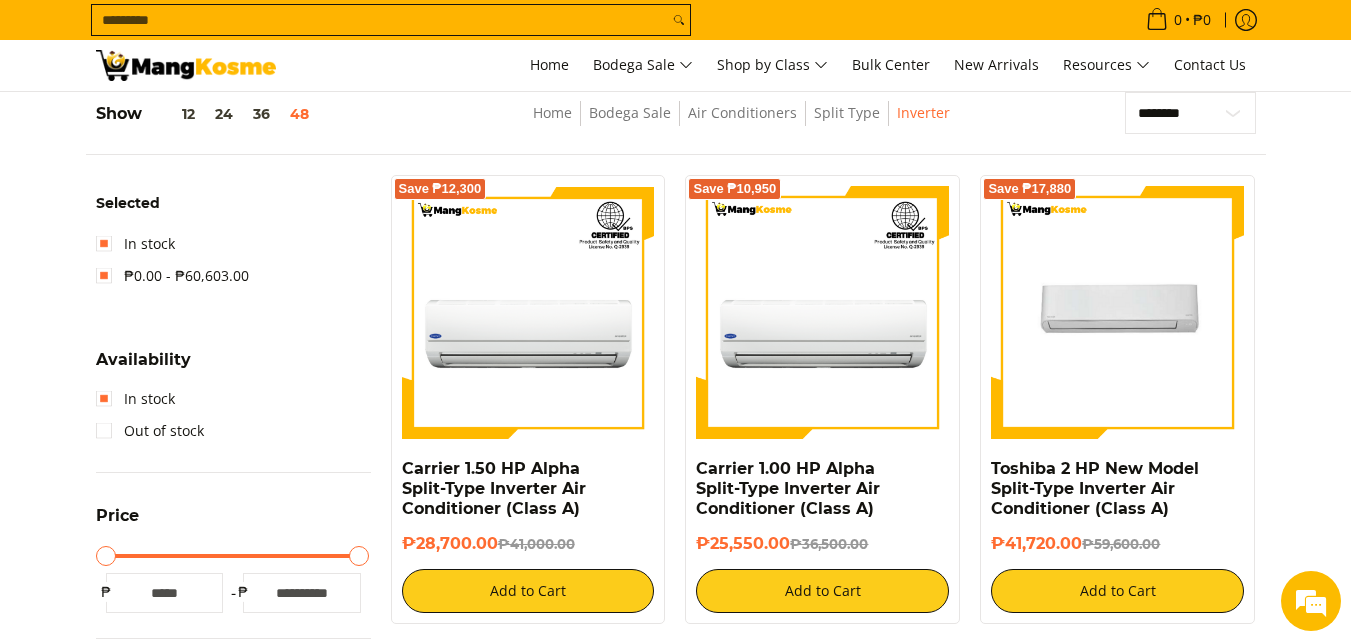 drag, startPoint x: 329, startPoint y: 580, endPoint x: 91, endPoint y: 547, distance: 240.27692 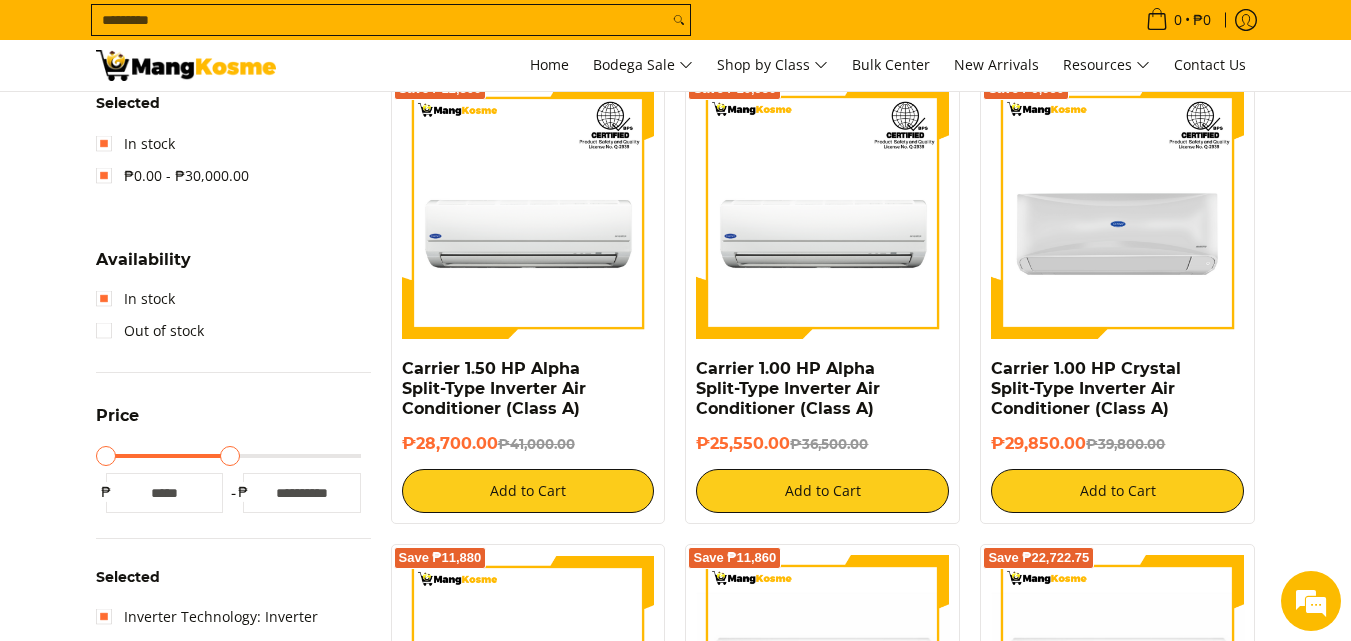 scroll, scrollTop: 0, scrollLeft: 0, axis: both 